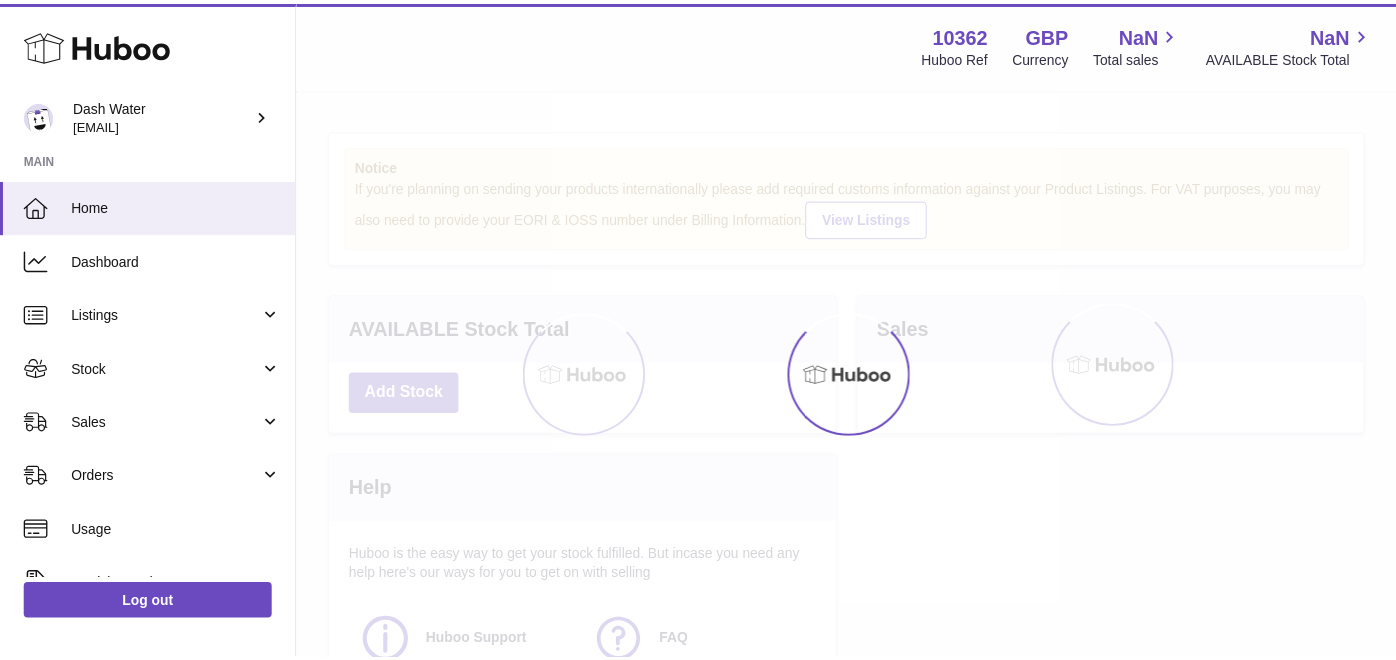 scroll, scrollTop: 0, scrollLeft: 0, axis: both 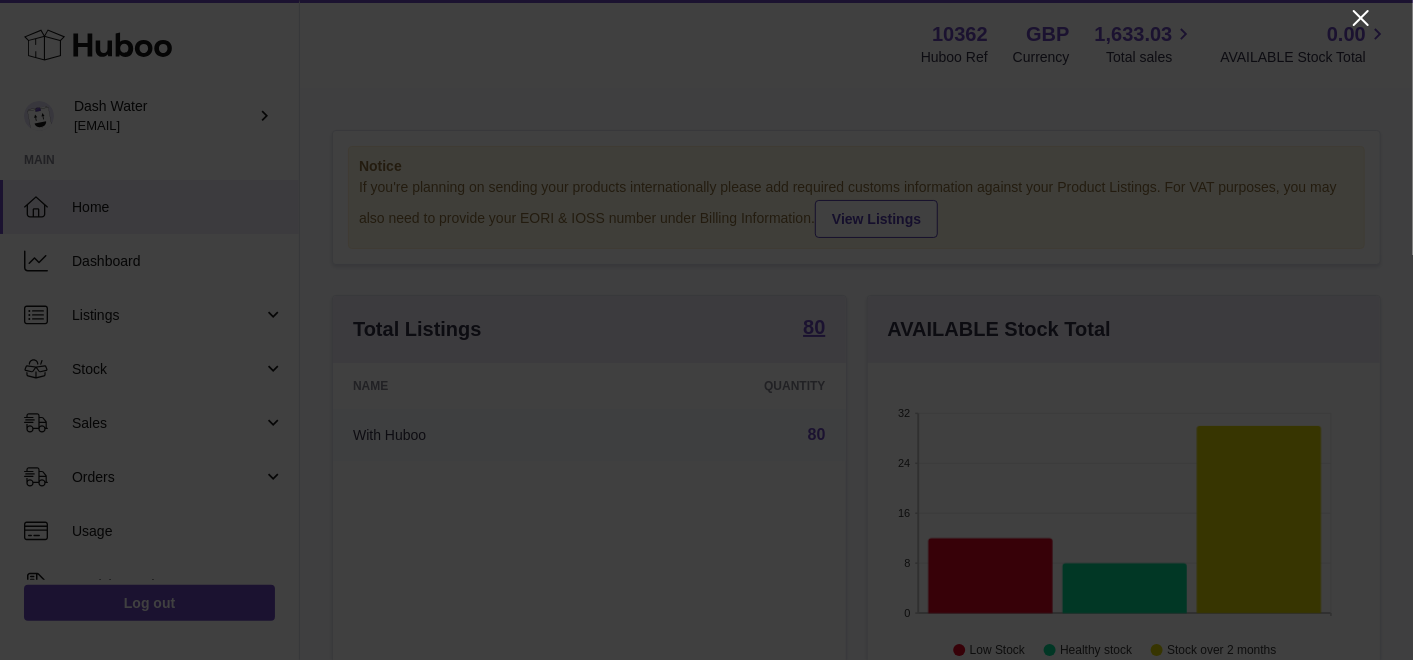 click 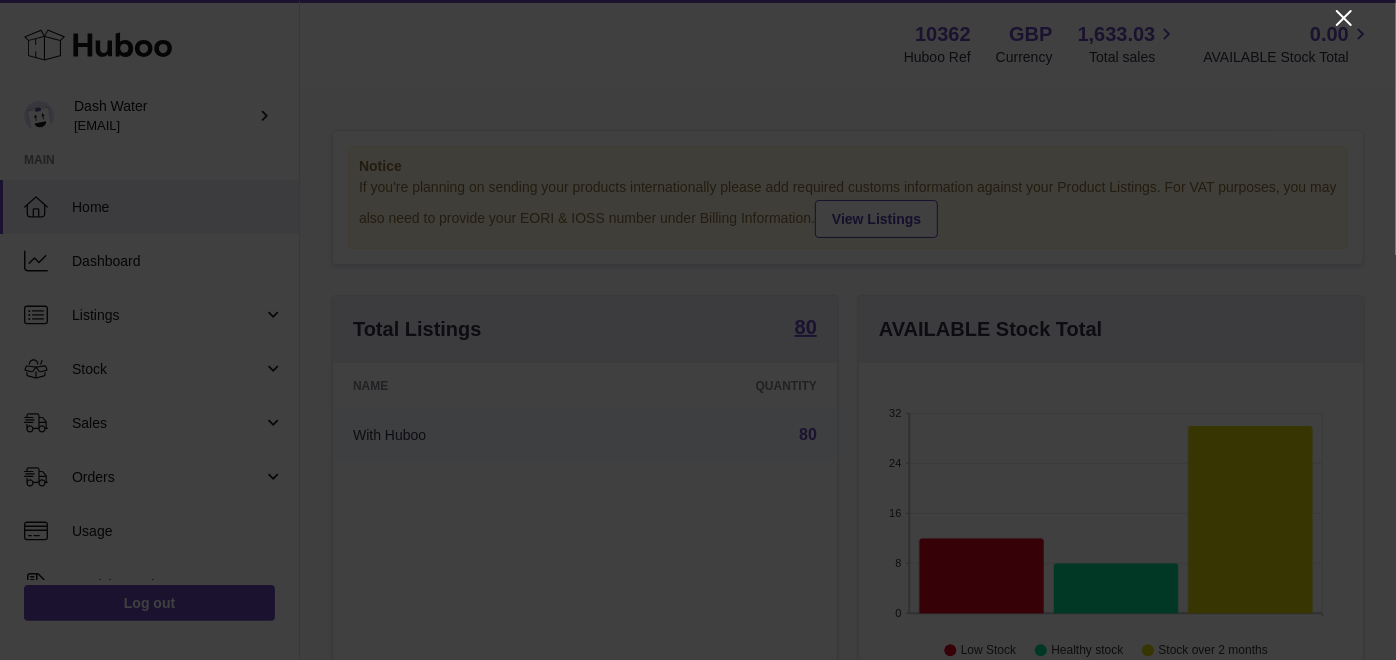 scroll, scrollTop: 311, scrollLeft: 505, axis: both 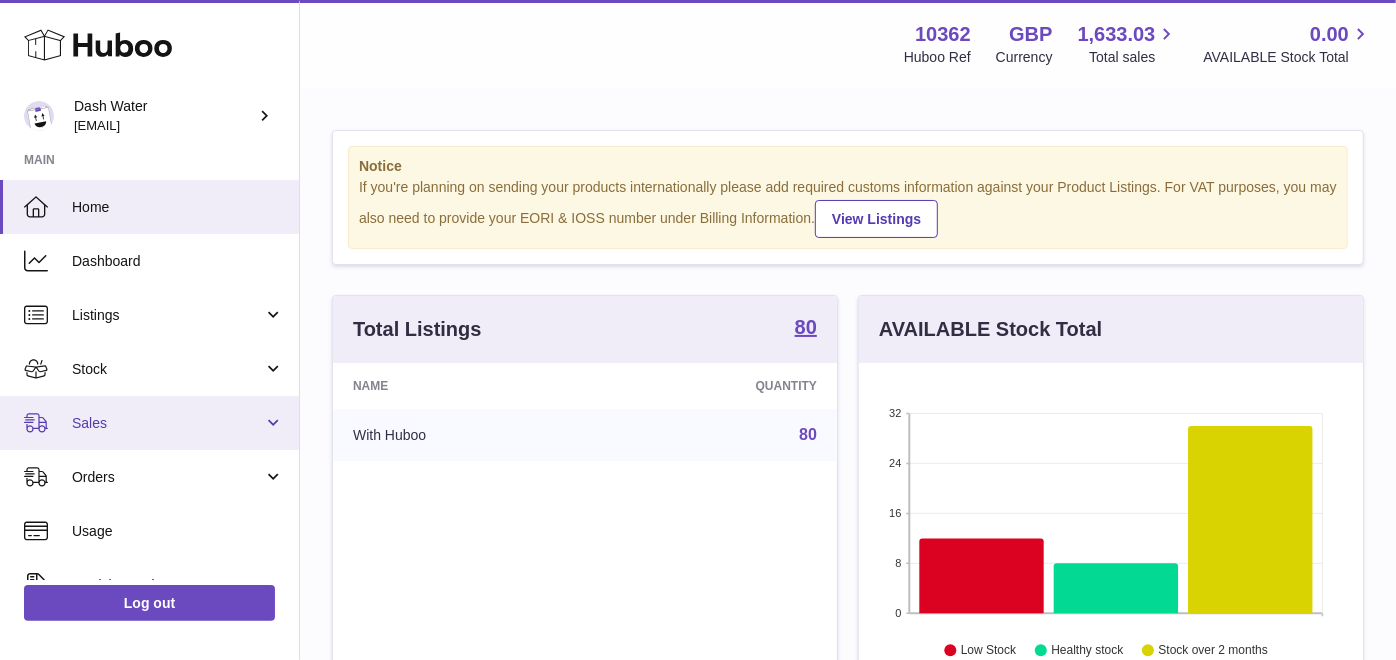 click on "Sales" at bounding box center [167, 423] 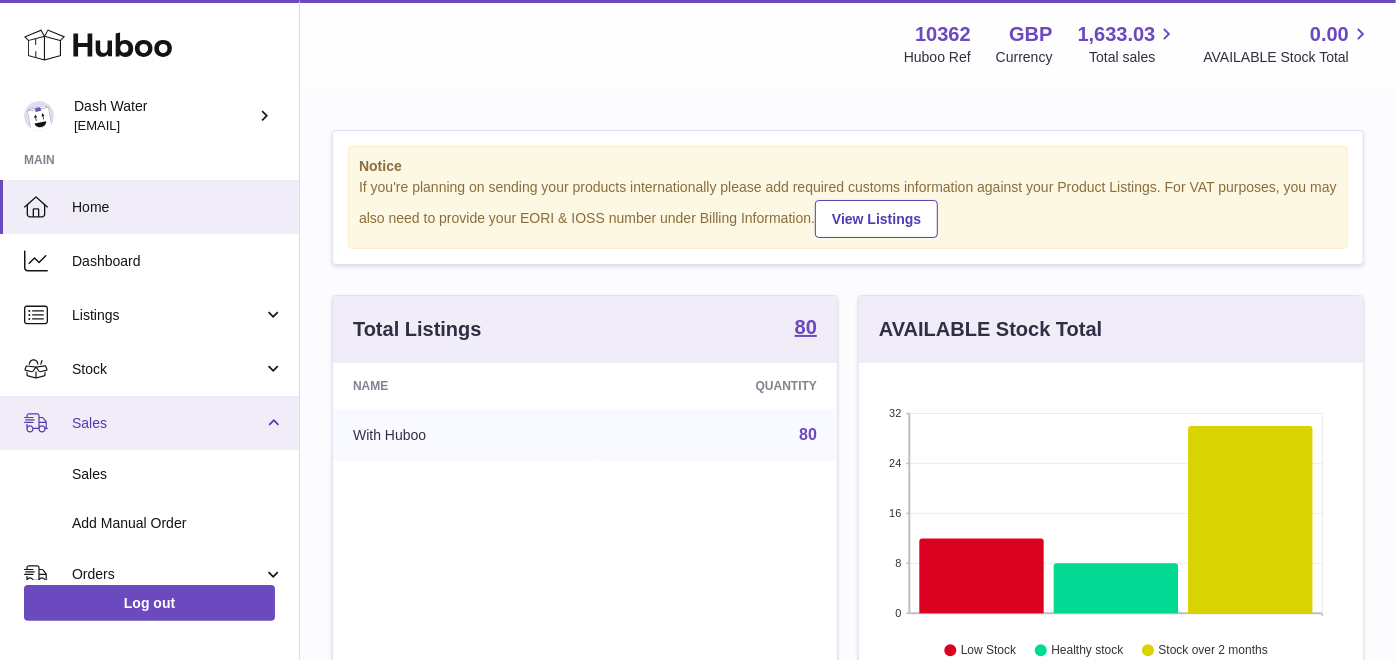 scroll, scrollTop: 63, scrollLeft: 0, axis: vertical 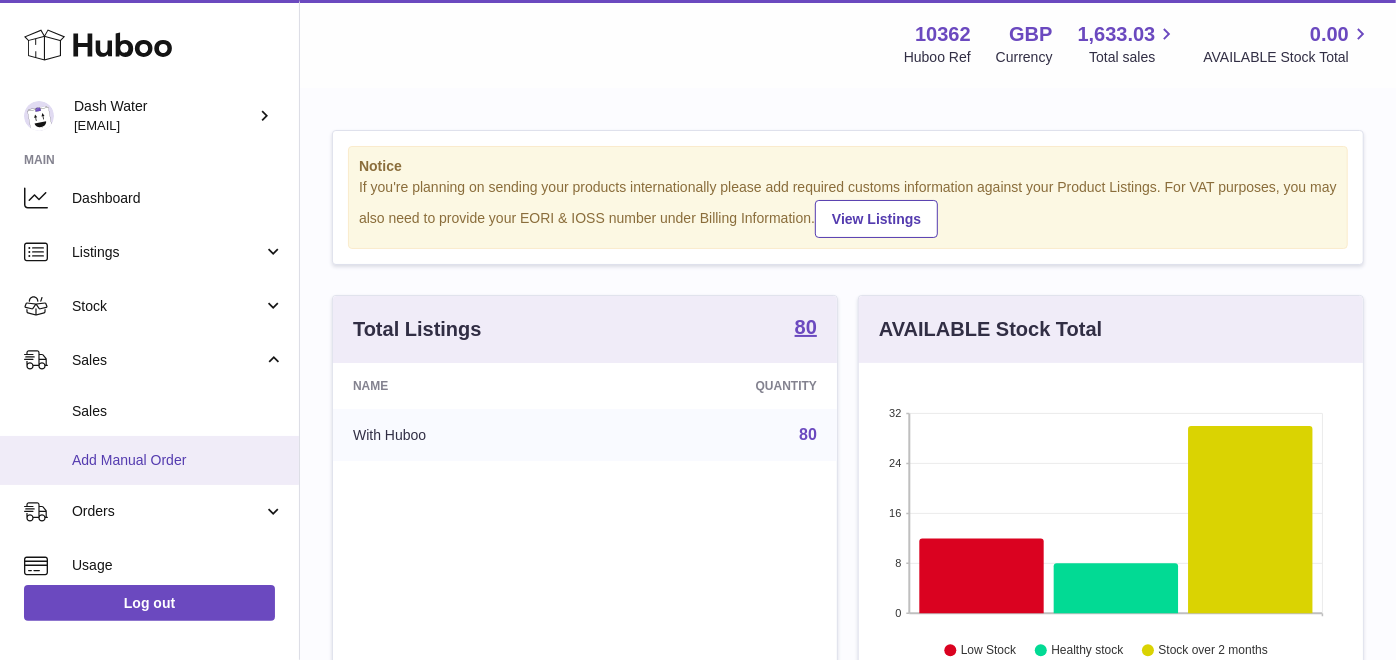 click on "Add Manual Order" at bounding box center (178, 460) 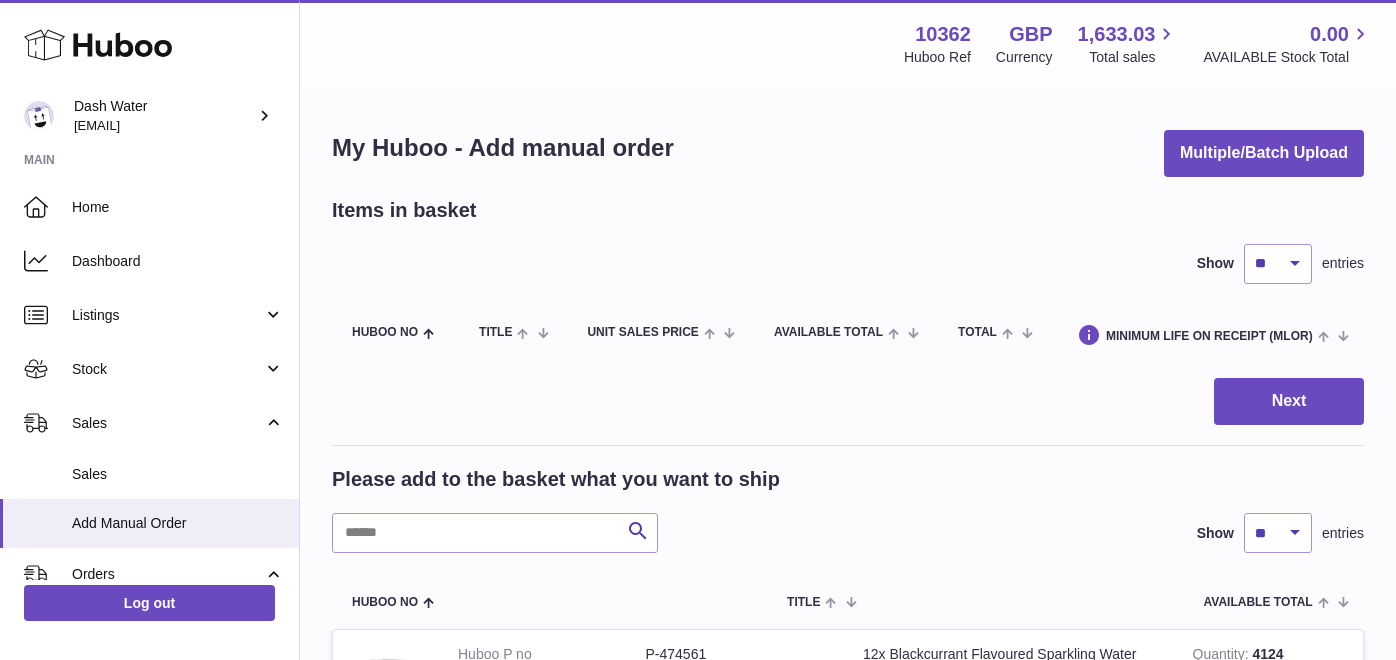 scroll, scrollTop: 0, scrollLeft: 0, axis: both 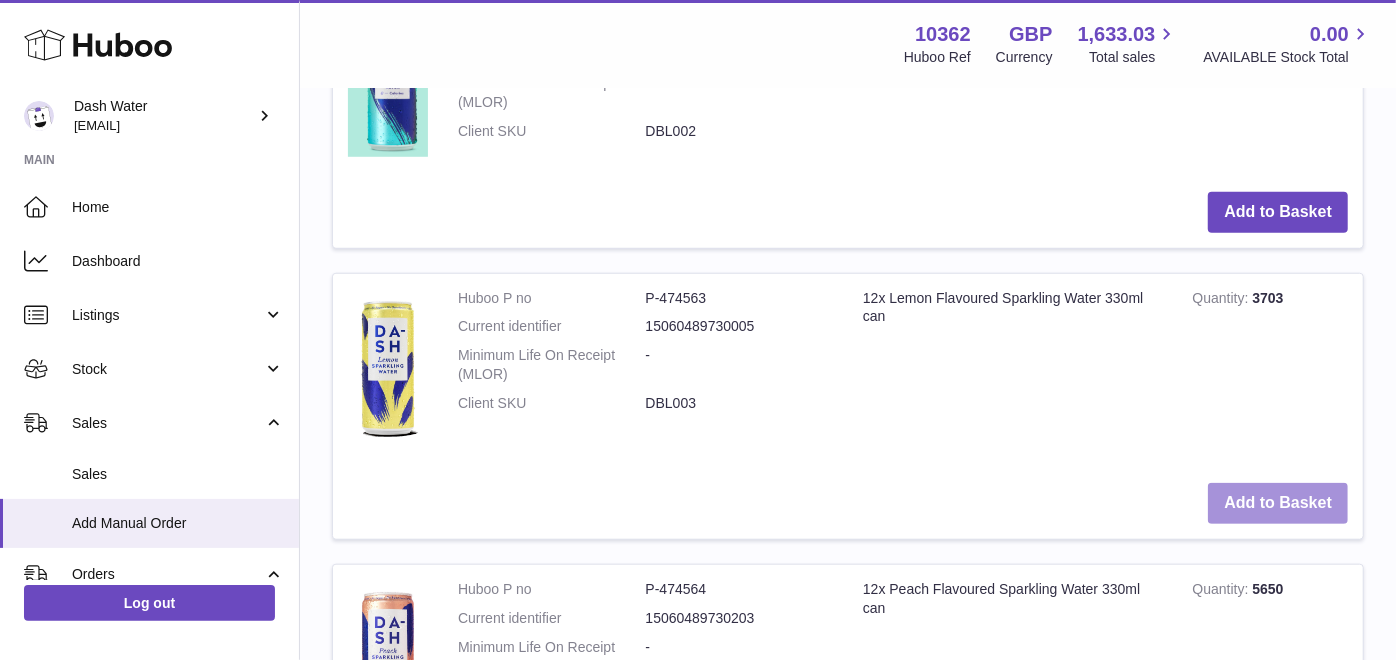 click on "Add to Basket" at bounding box center [1278, 503] 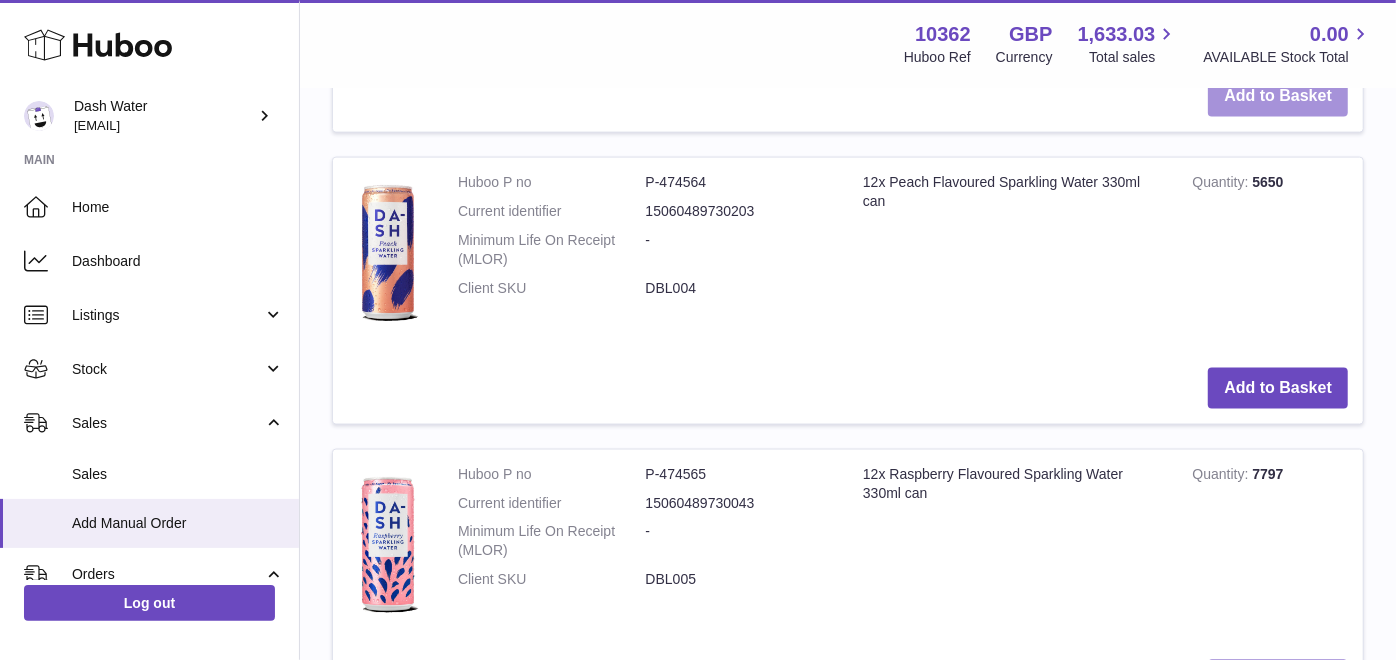 scroll, scrollTop: 1662, scrollLeft: 0, axis: vertical 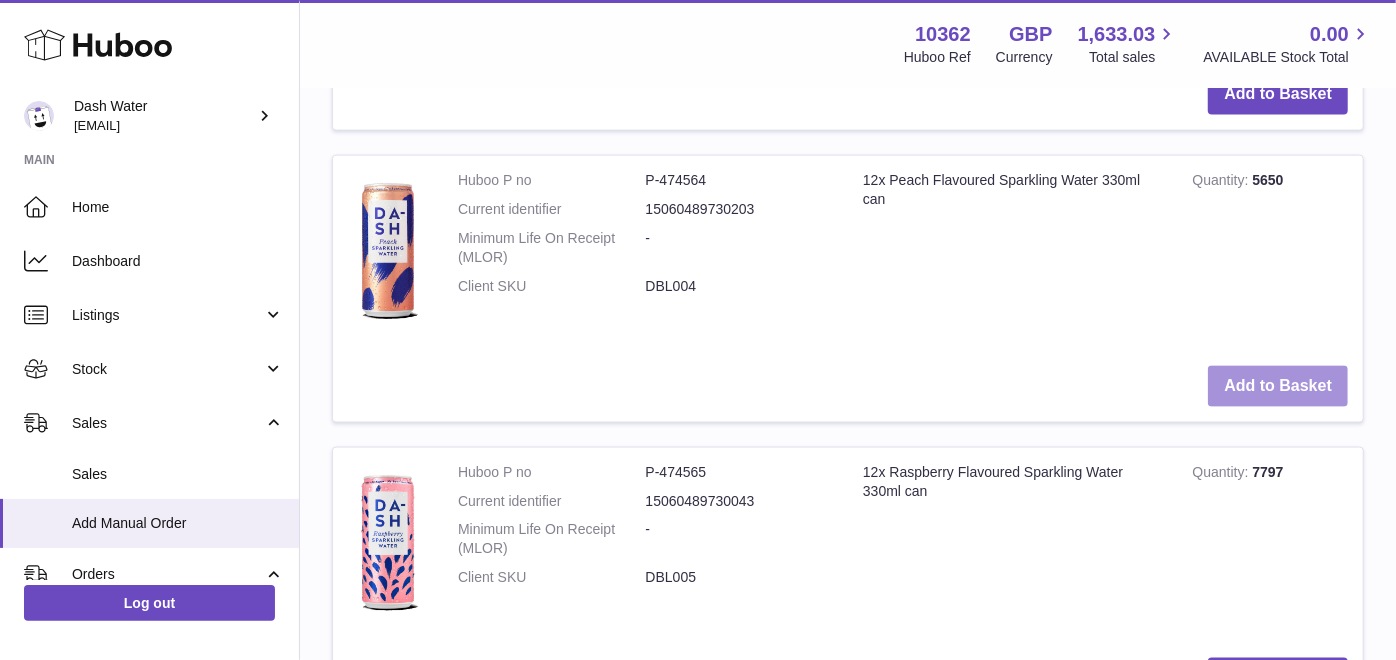 click on "Add to Basket" at bounding box center (1278, 386) 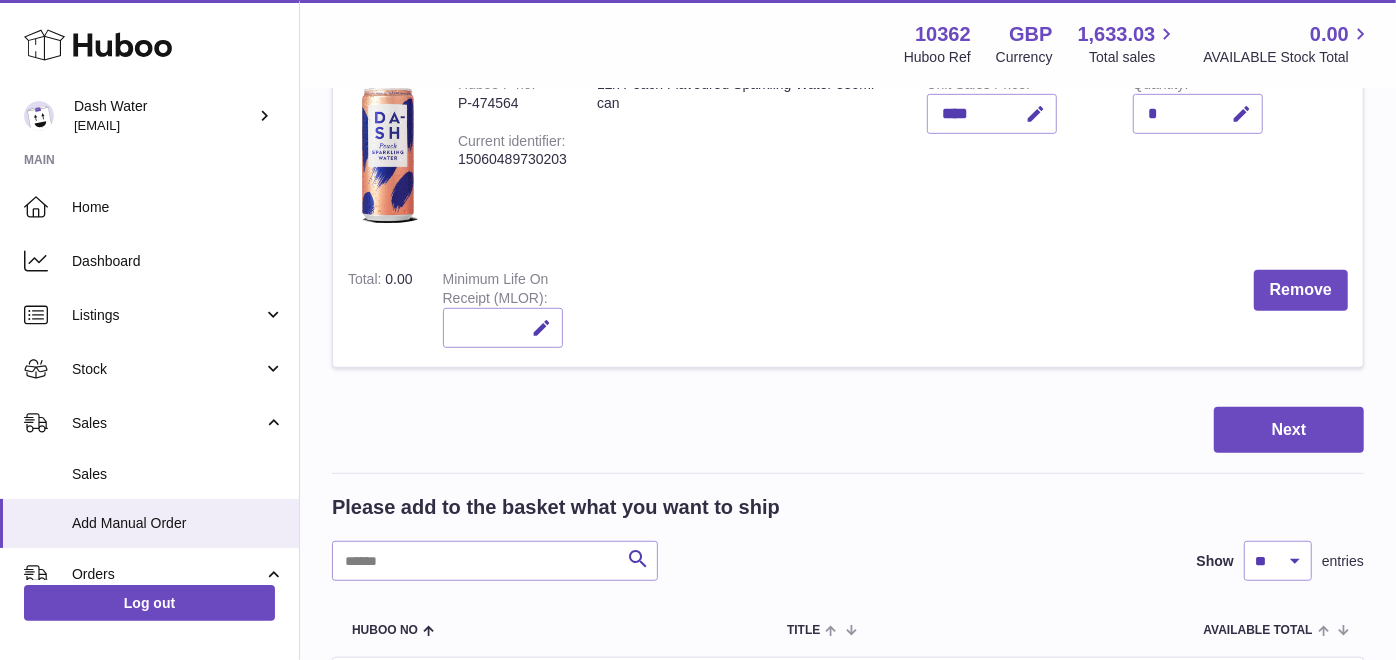 scroll, scrollTop: 635, scrollLeft: 0, axis: vertical 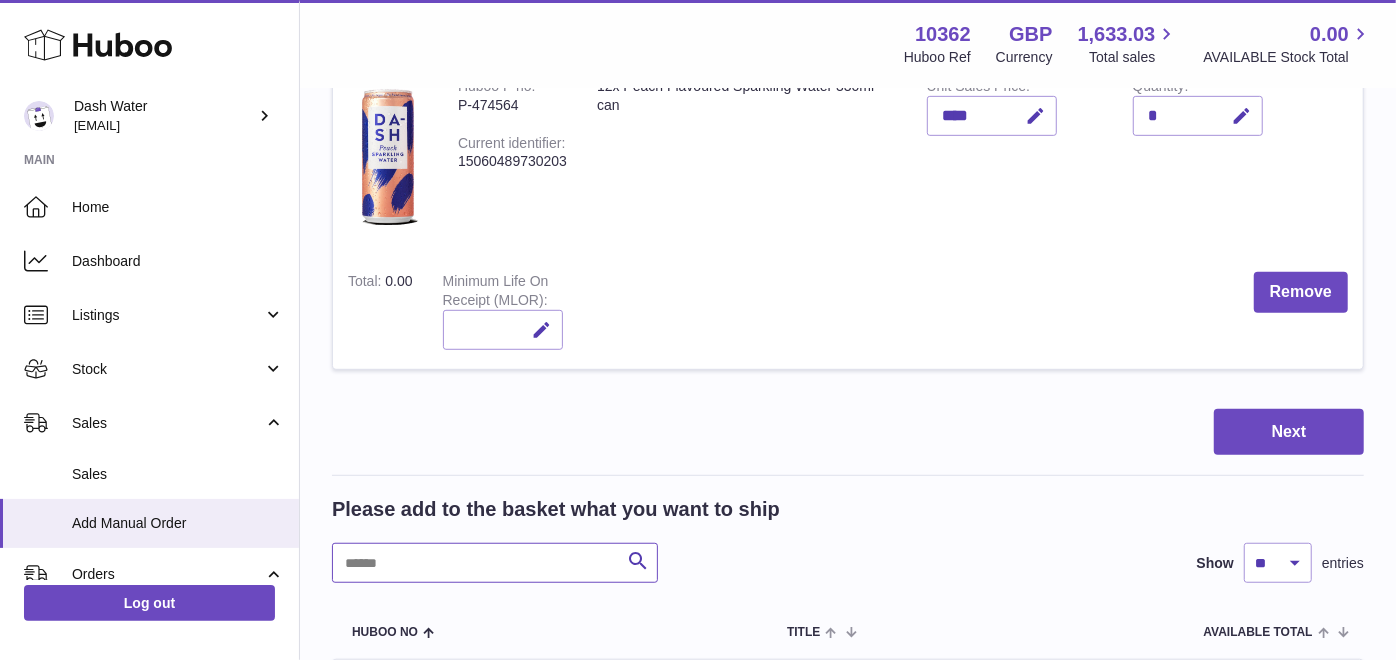 click at bounding box center (495, 563) 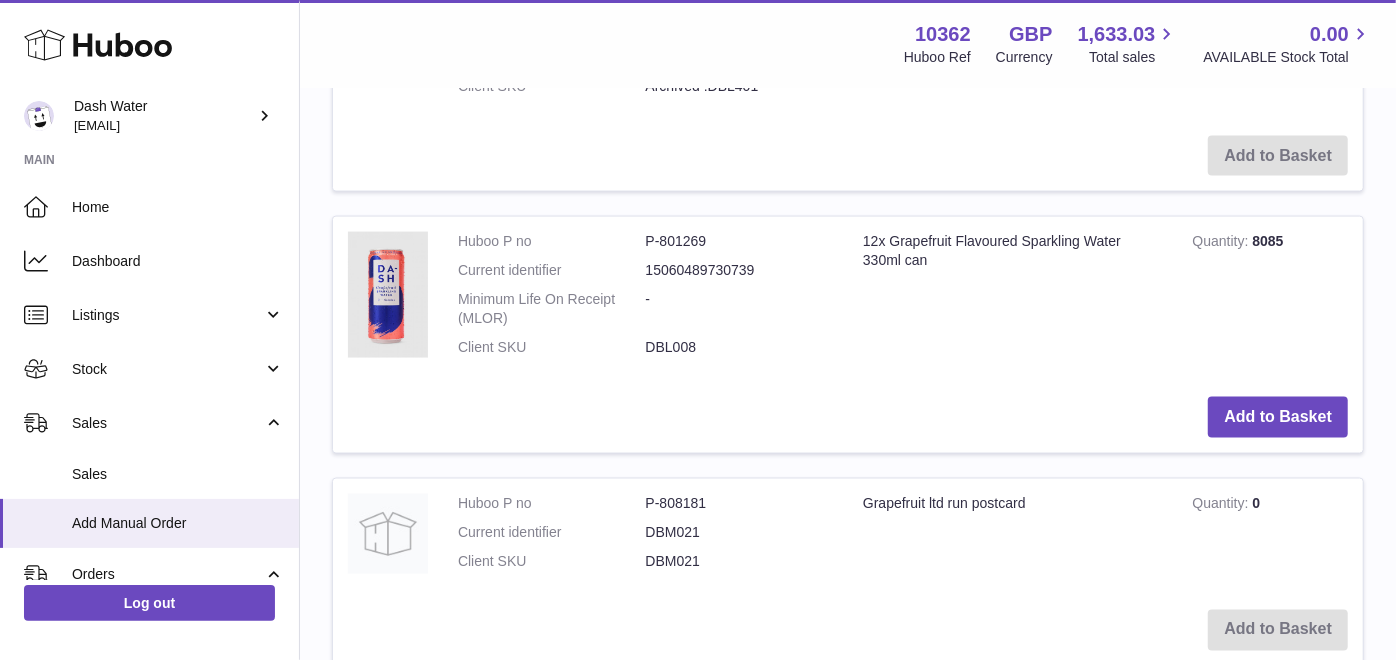 scroll, scrollTop: 1737, scrollLeft: 0, axis: vertical 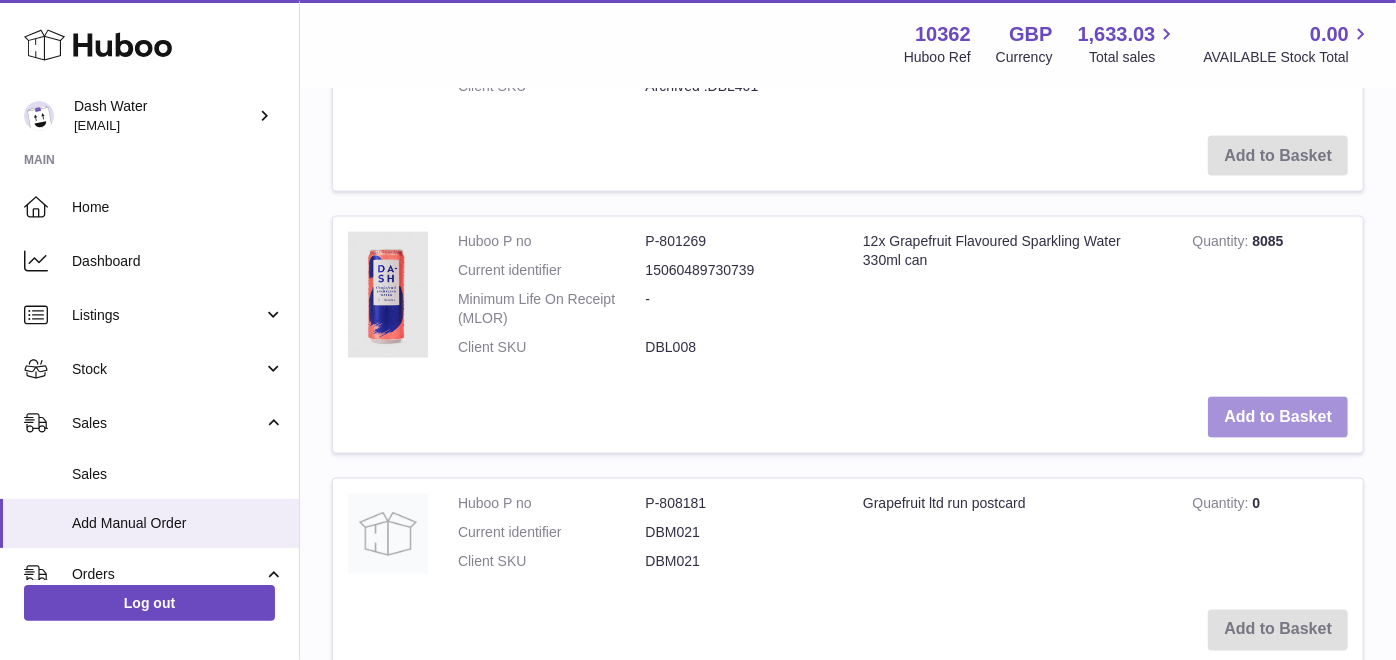 click on "Add to Basket" at bounding box center (1278, 417) 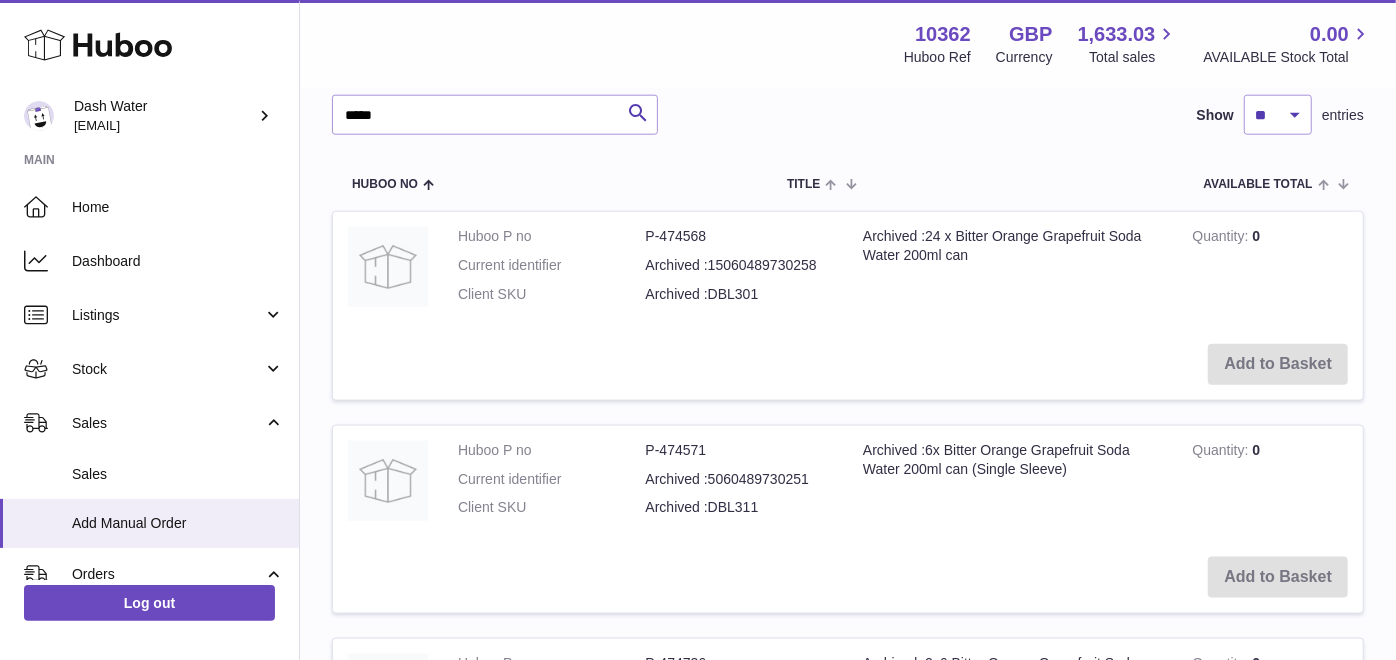scroll, scrollTop: 1380, scrollLeft: 0, axis: vertical 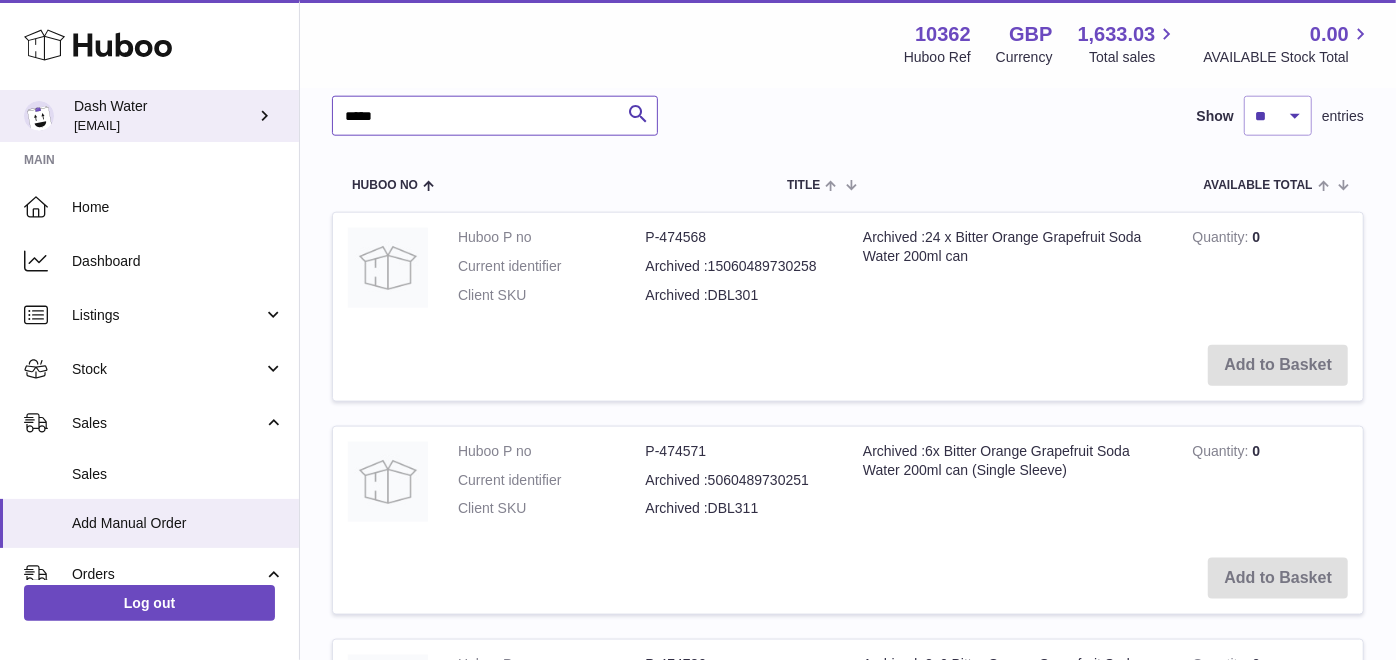 drag, startPoint x: 382, startPoint y: 100, endPoint x: 291, endPoint y: 107, distance: 91.26884 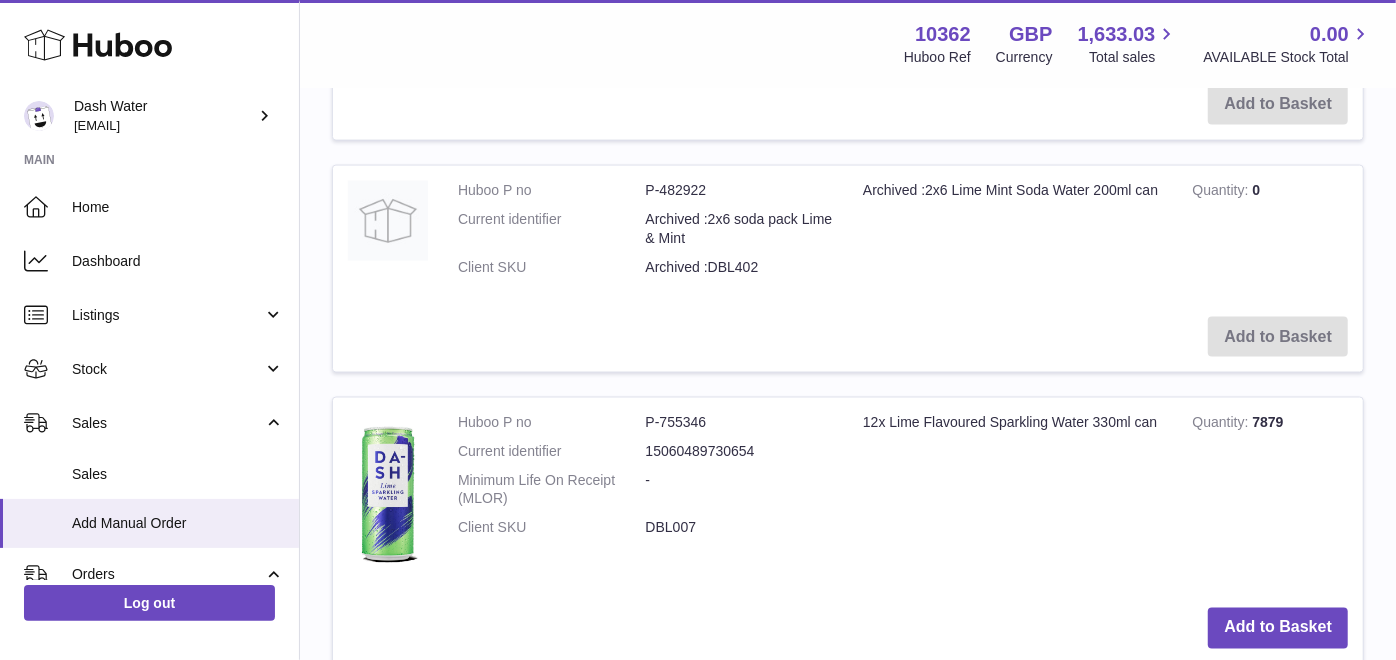 scroll, scrollTop: 1862, scrollLeft: 0, axis: vertical 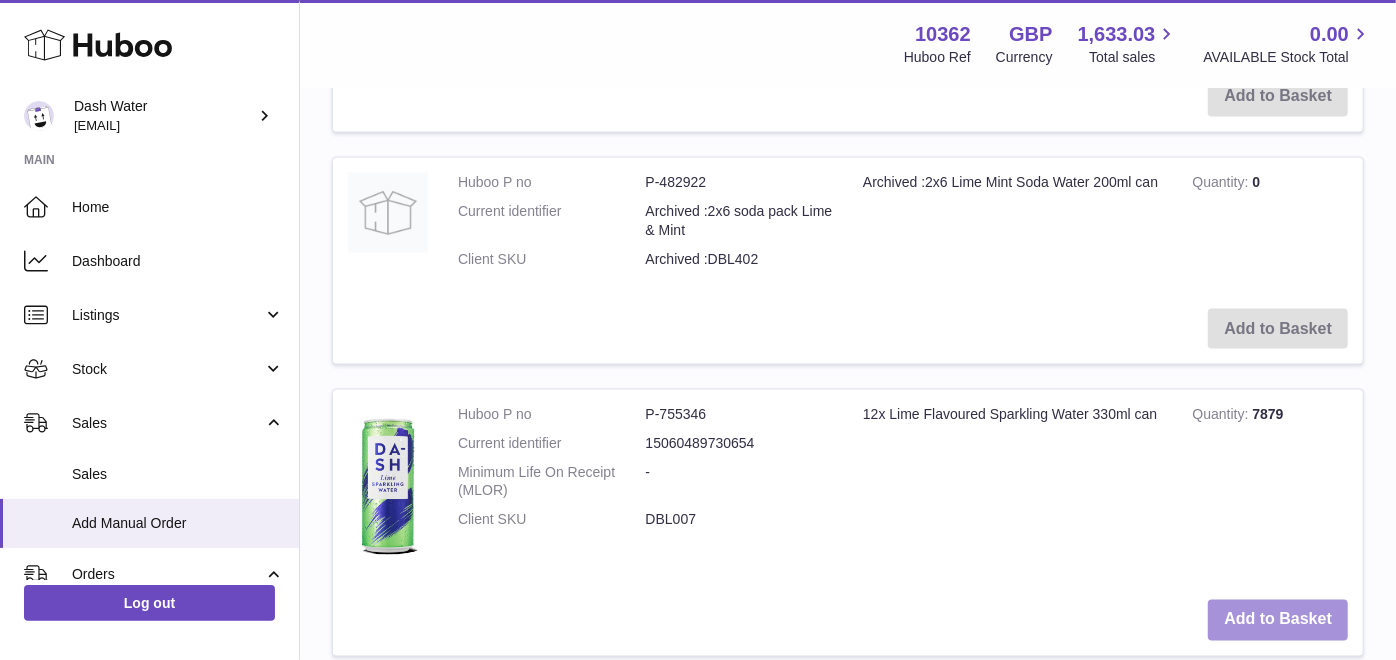 type on "****" 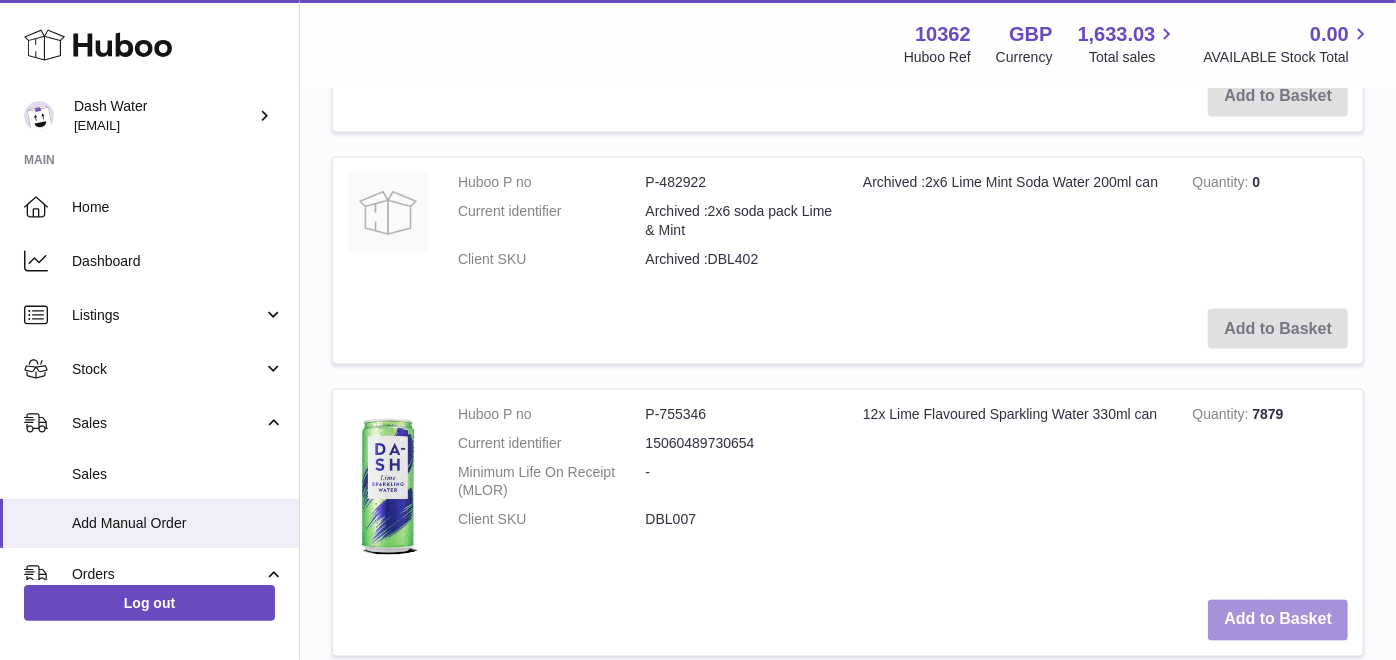 click on "Add to Basket" at bounding box center (1278, 620) 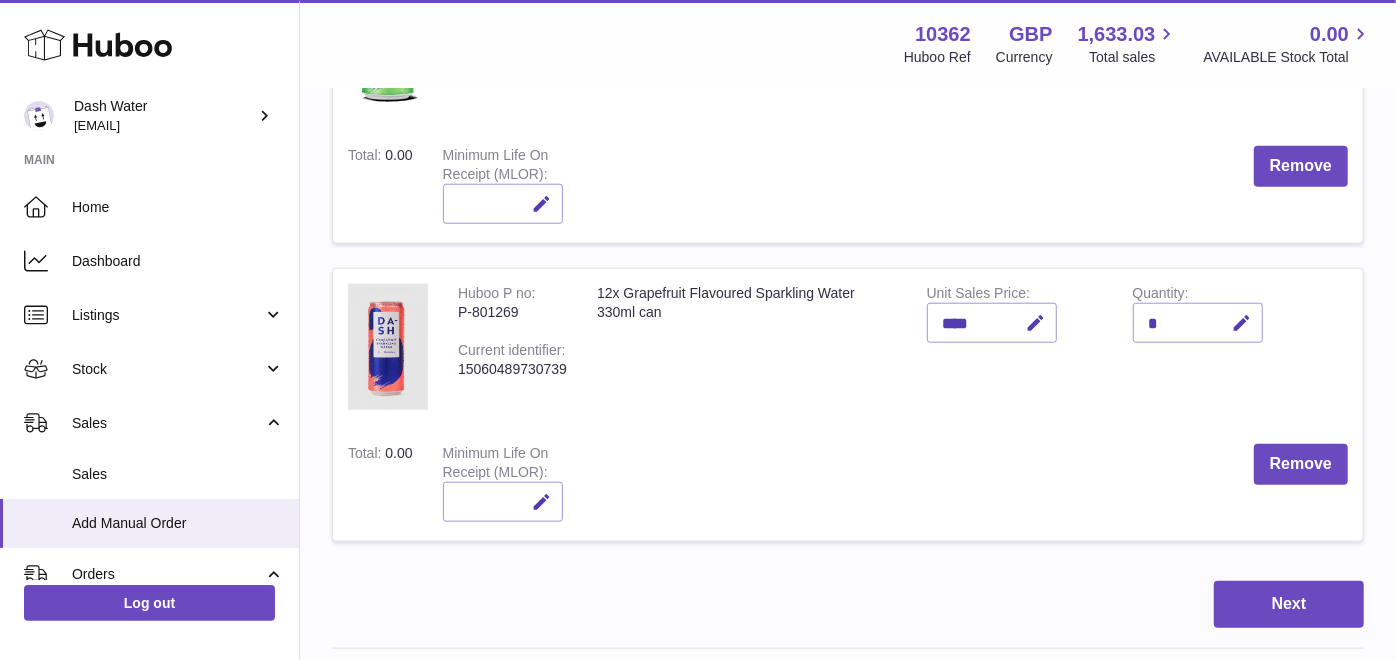 scroll, scrollTop: 1097, scrollLeft: 0, axis: vertical 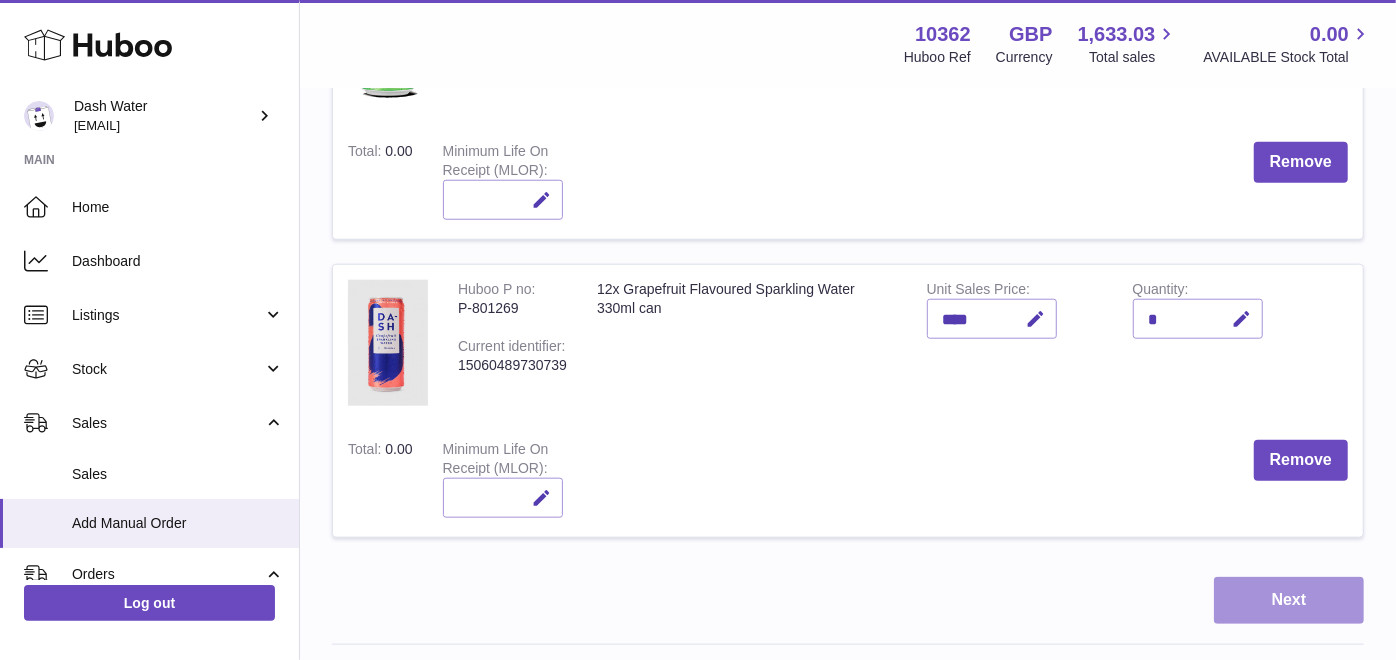 click on "Next" at bounding box center [1289, 600] 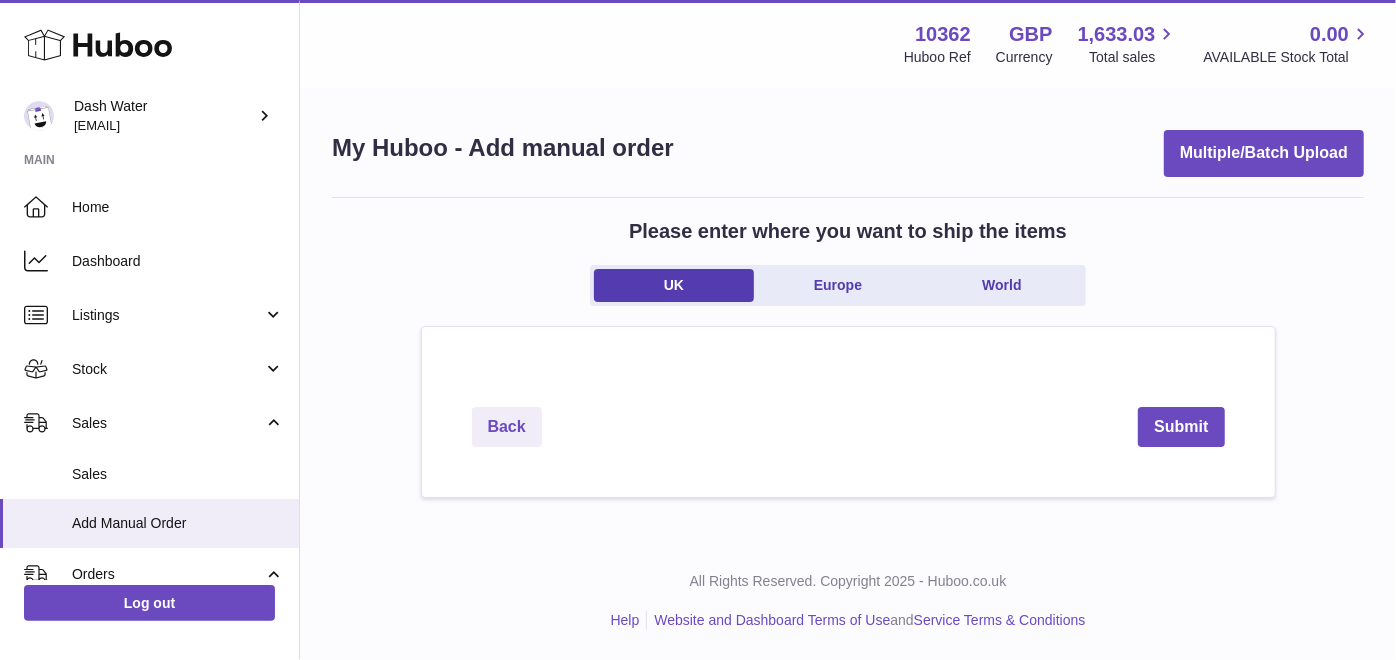 scroll, scrollTop: 0, scrollLeft: 0, axis: both 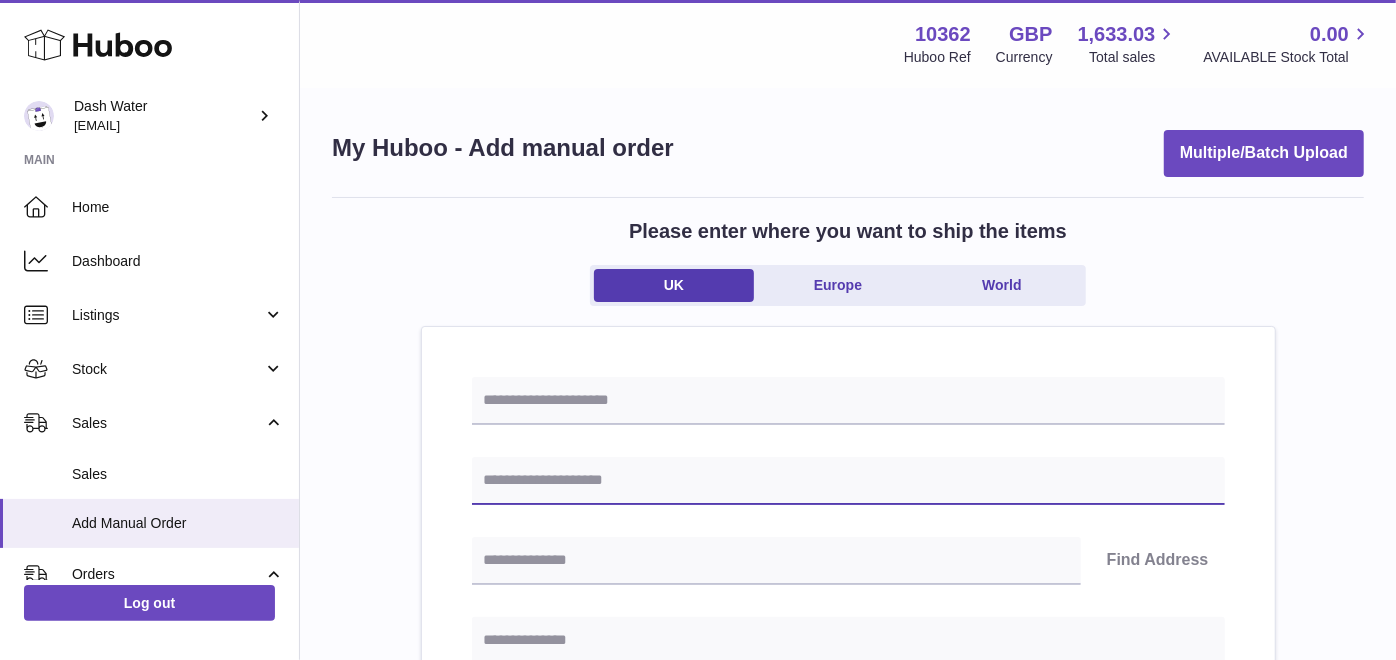 click at bounding box center (848, 481) 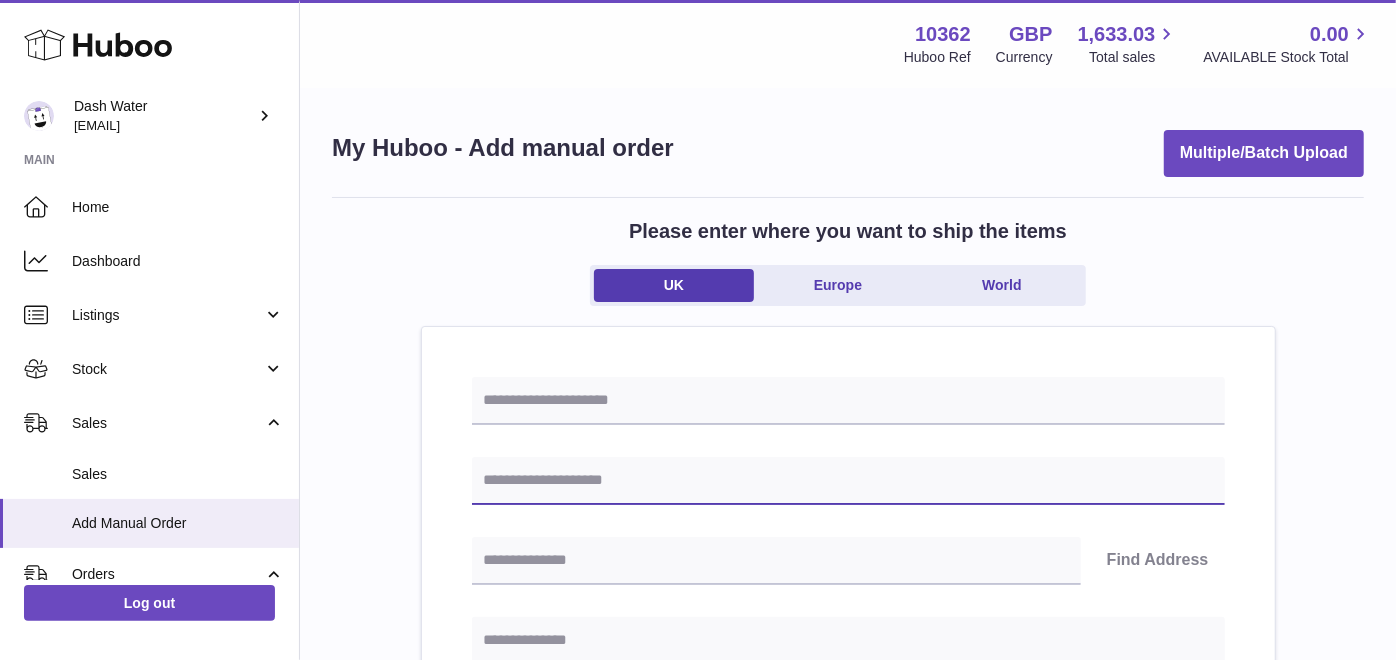type on "**********" 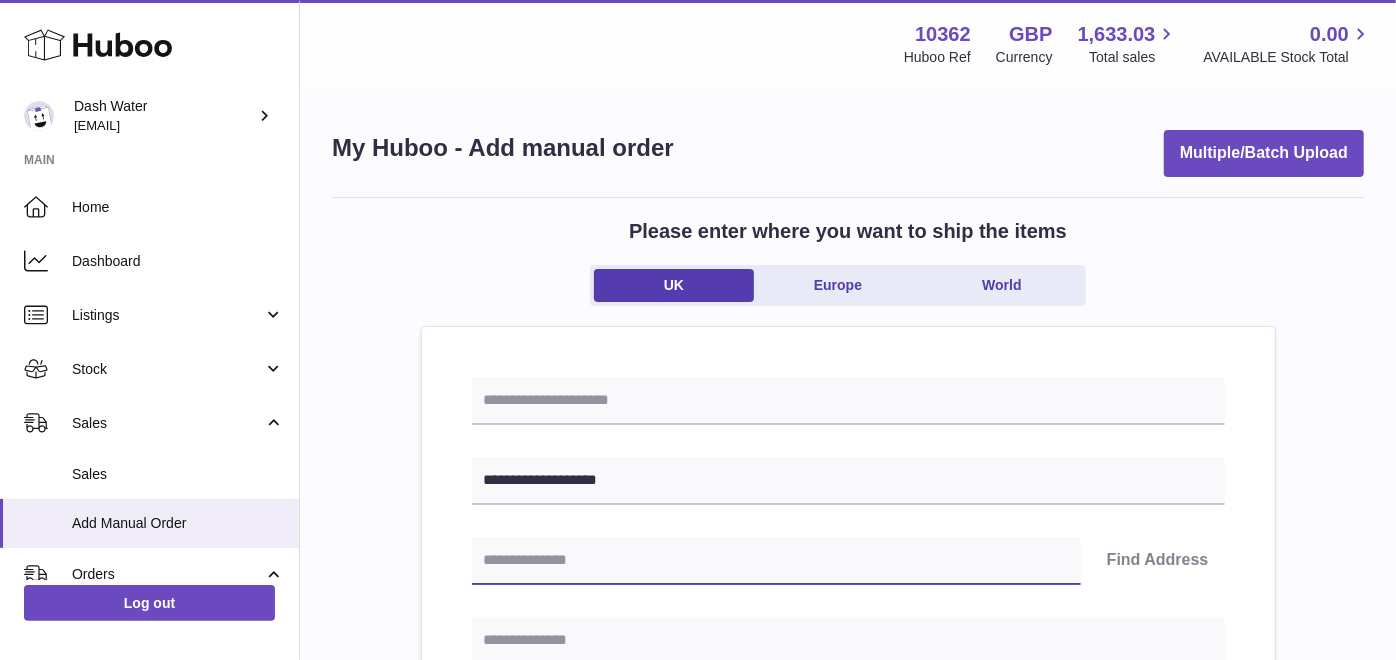 click at bounding box center [776, 561] 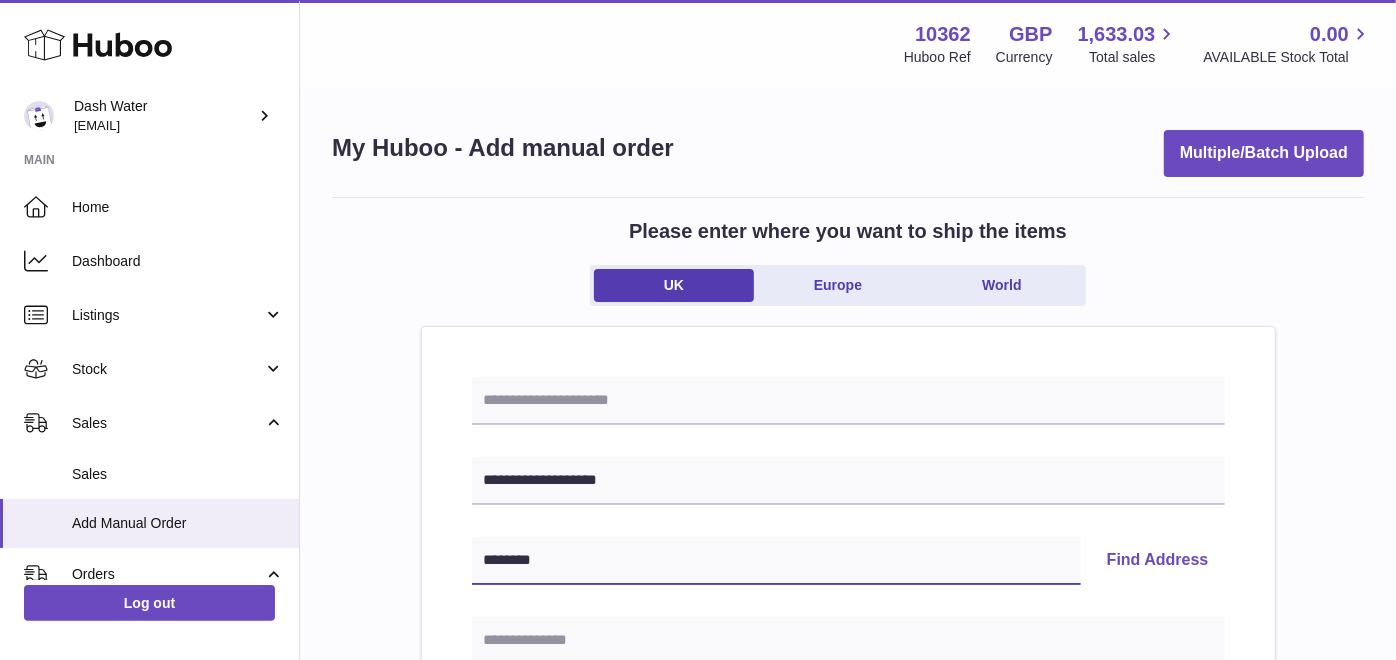 type on "********" 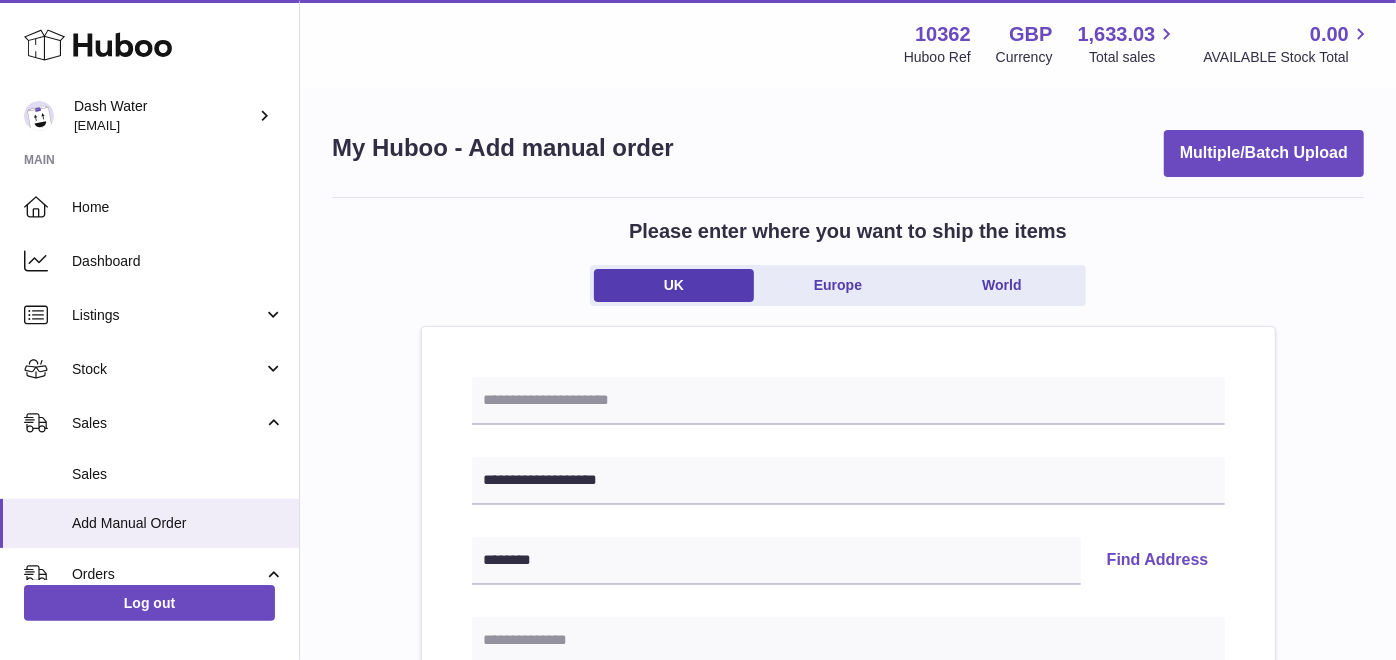 click on "Find Address" at bounding box center (1158, 561) 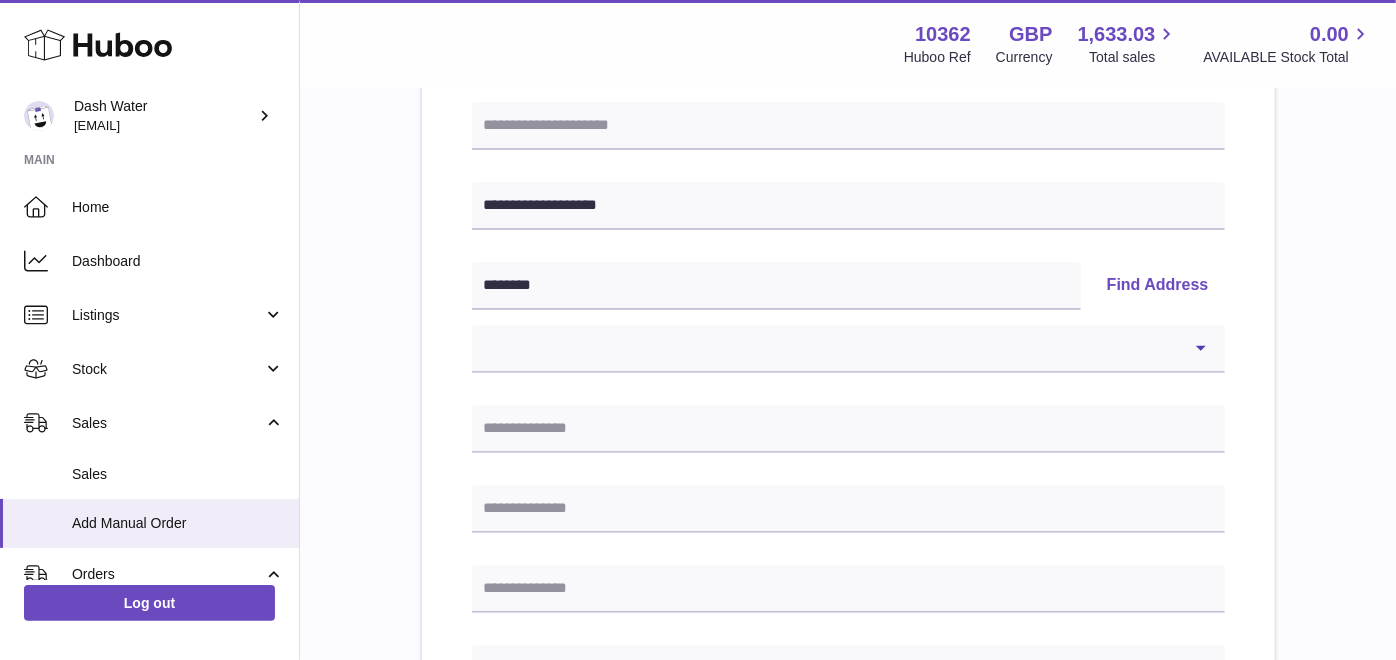 scroll, scrollTop: 277, scrollLeft: 0, axis: vertical 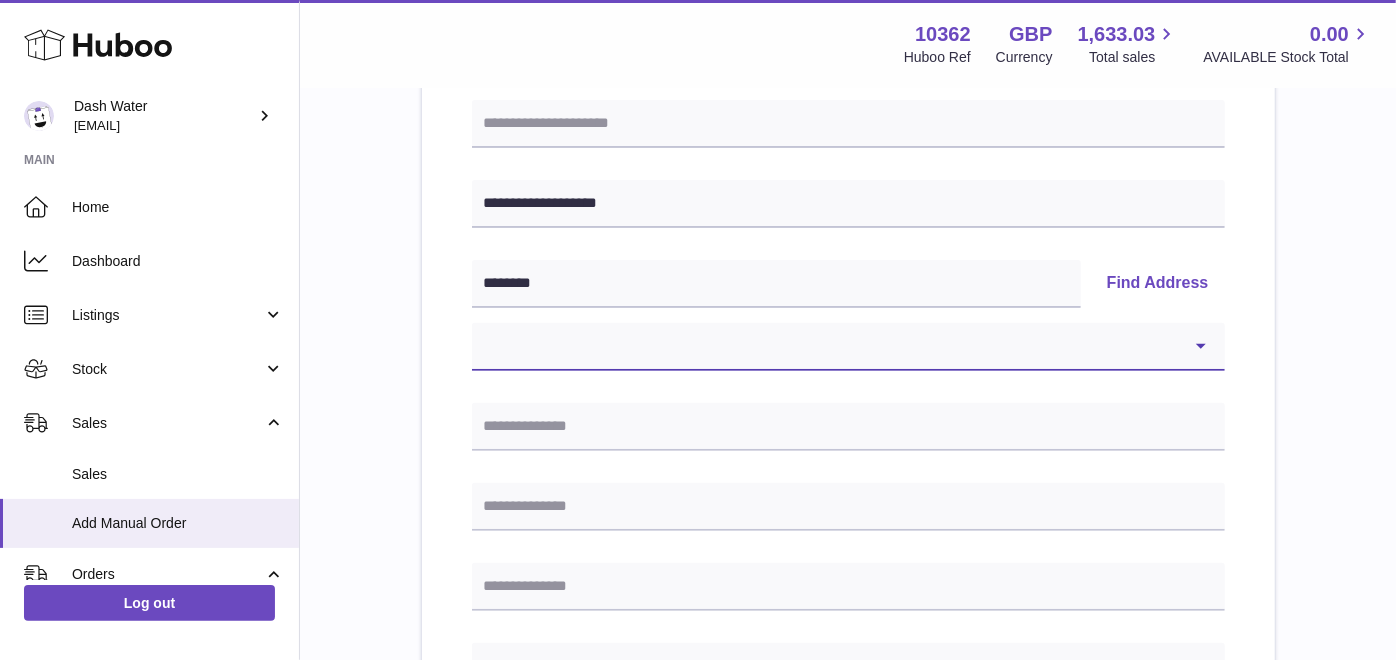 click on "**********" at bounding box center (848, 347) 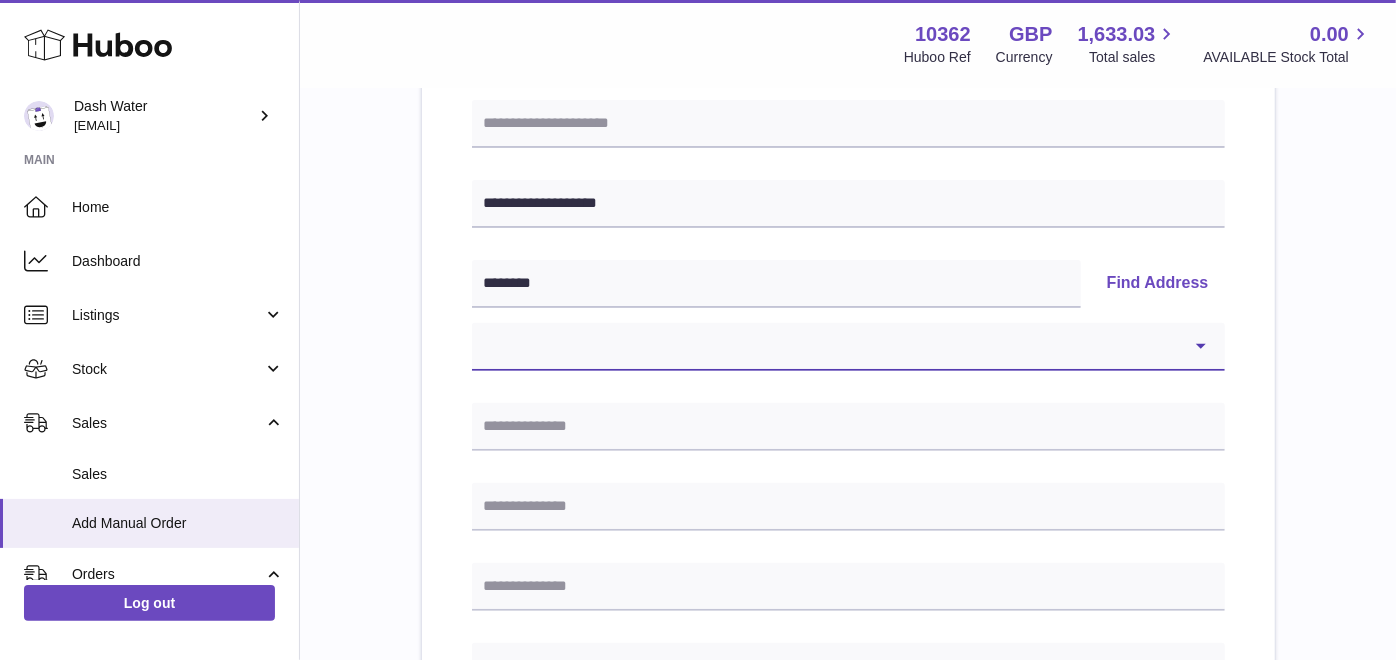 select on "**" 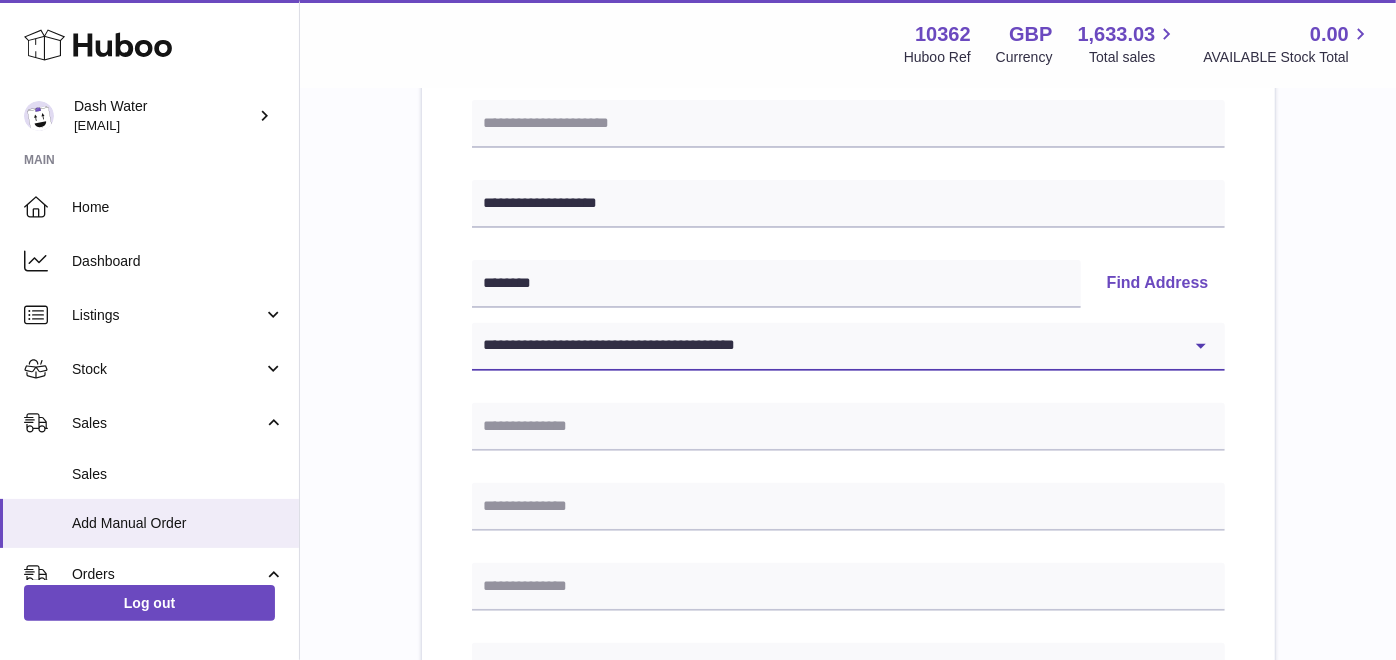click on "**********" at bounding box center (848, 347) 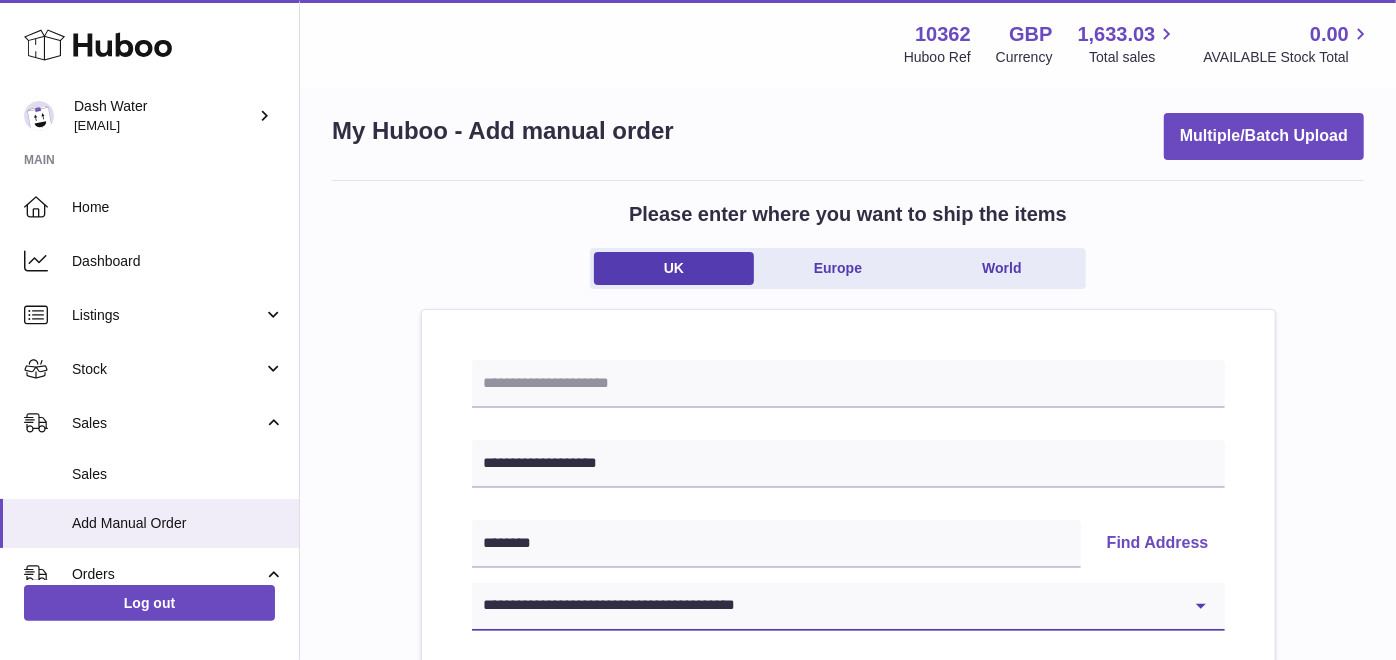 scroll, scrollTop: 15, scrollLeft: 0, axis: vertical 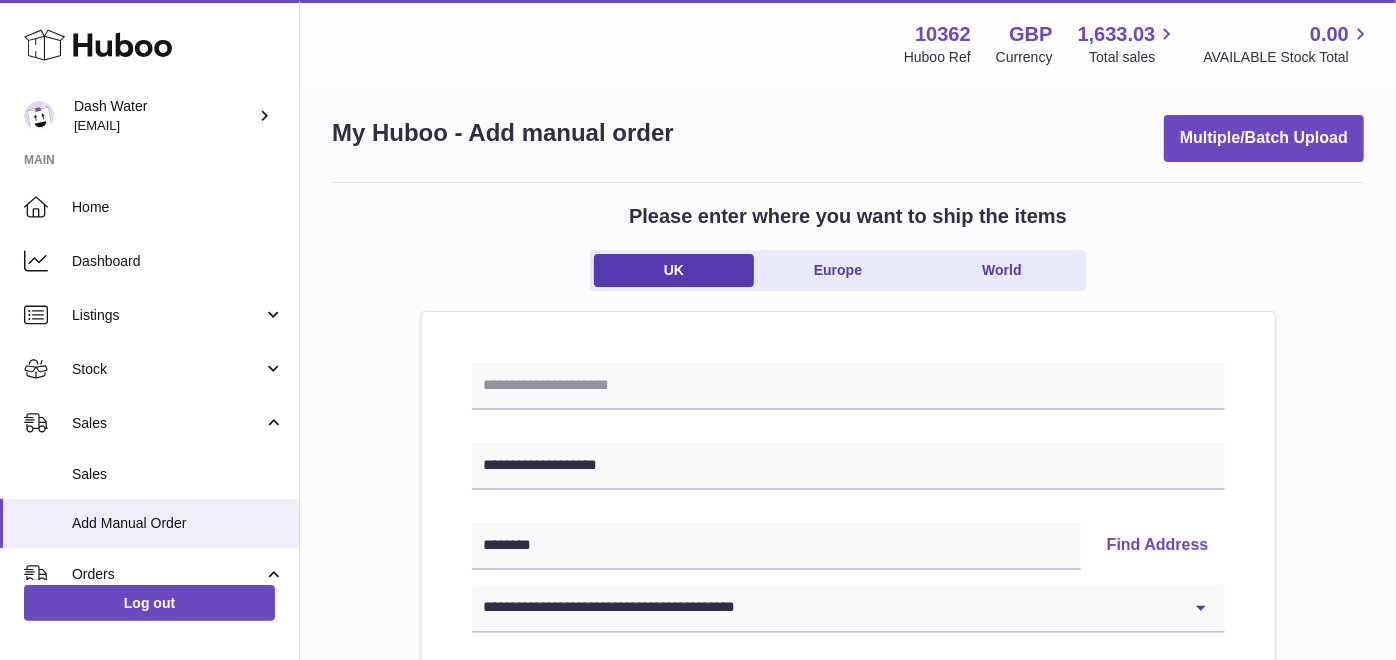 click on "**********" at bounding box center [848, 939] 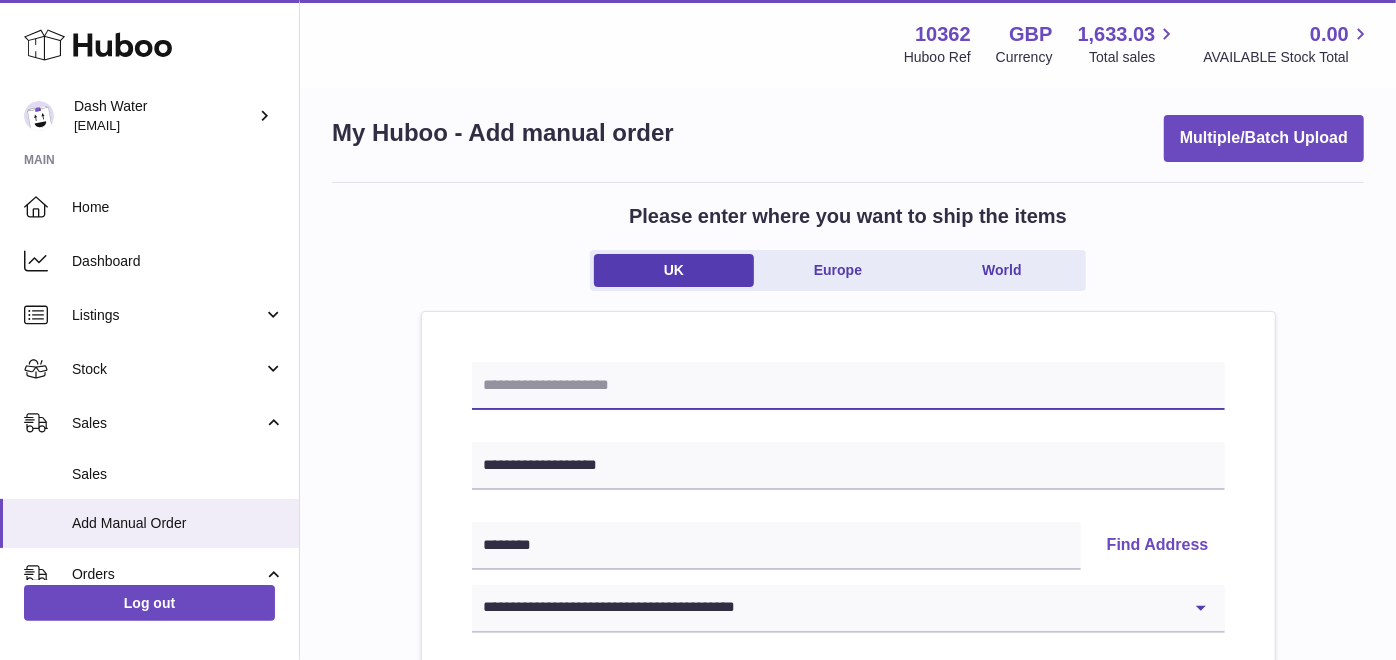 click at bounding box center (848, 386) 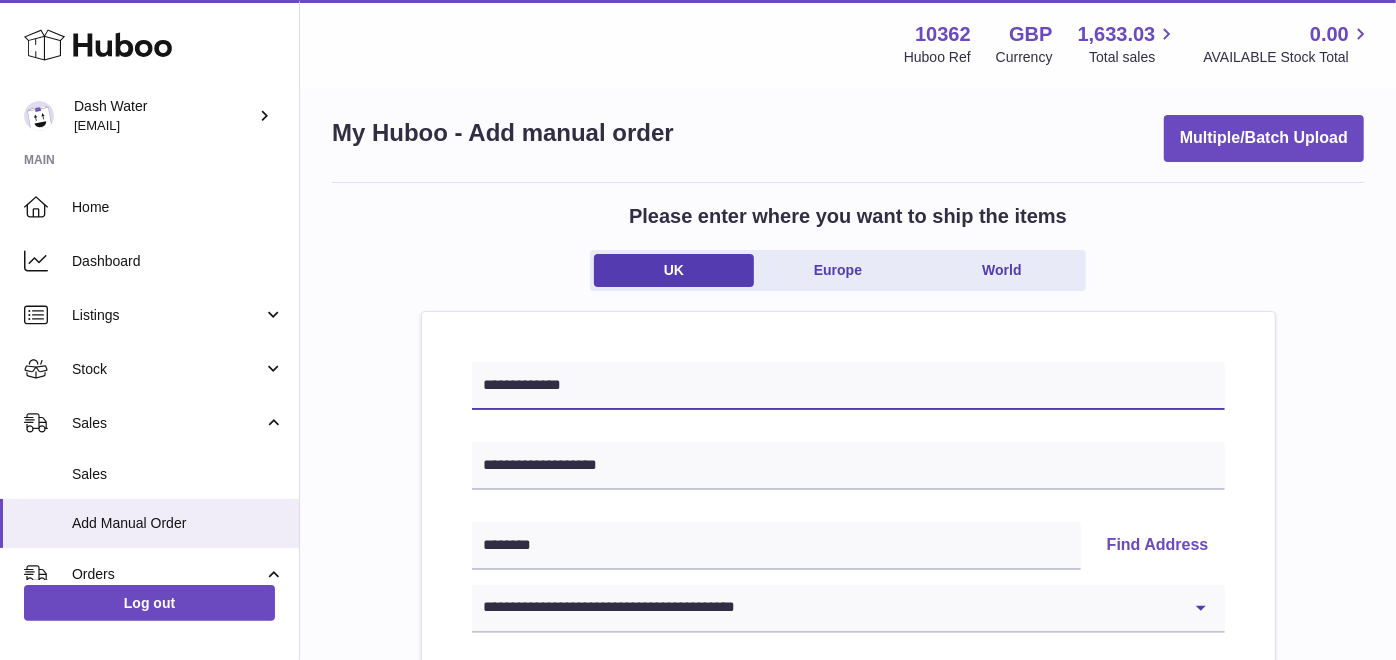 click on "**********" at bounding box center (848, 386) 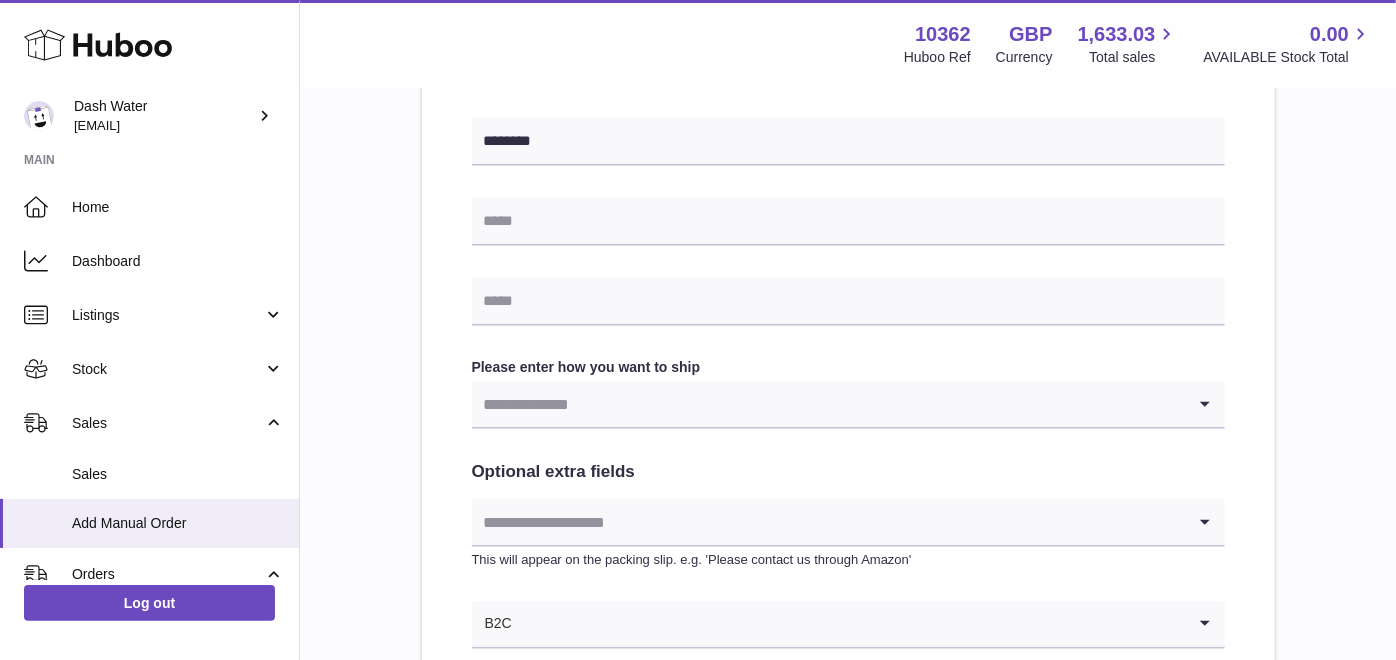 scroll, scrollTop: 891, scrollLeft: 0, axis: vertical 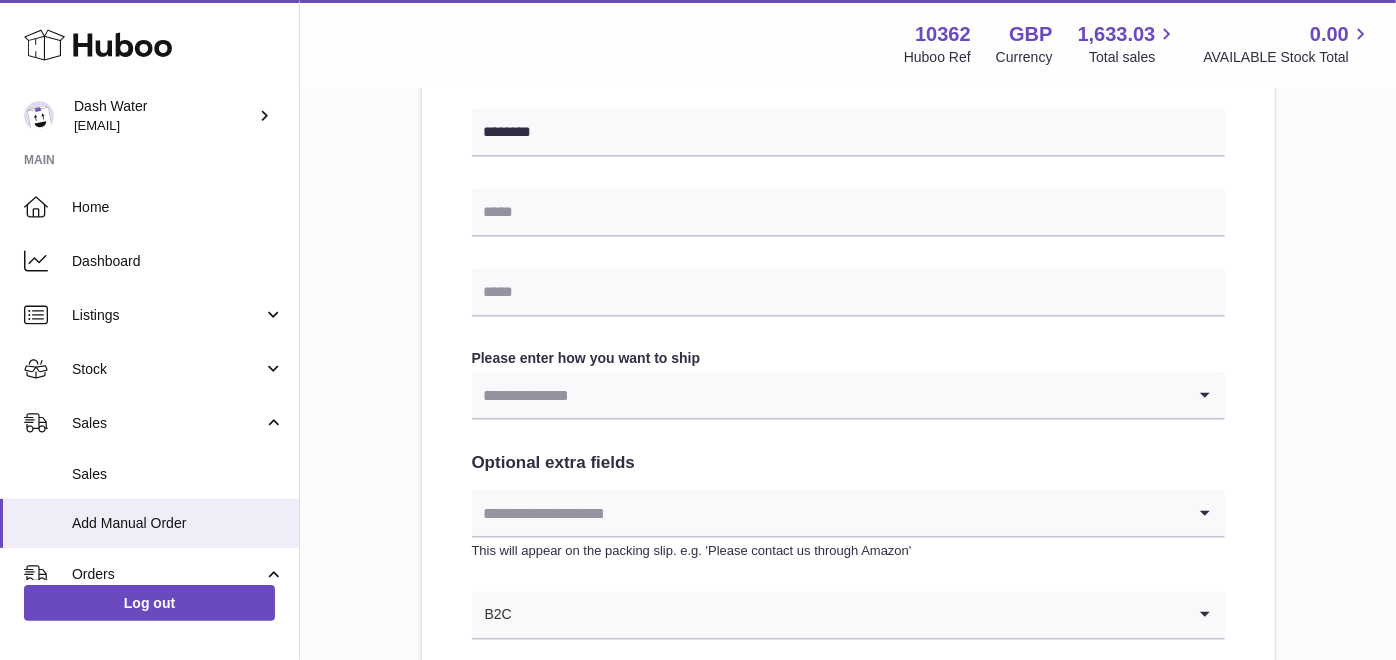 type on "**********" 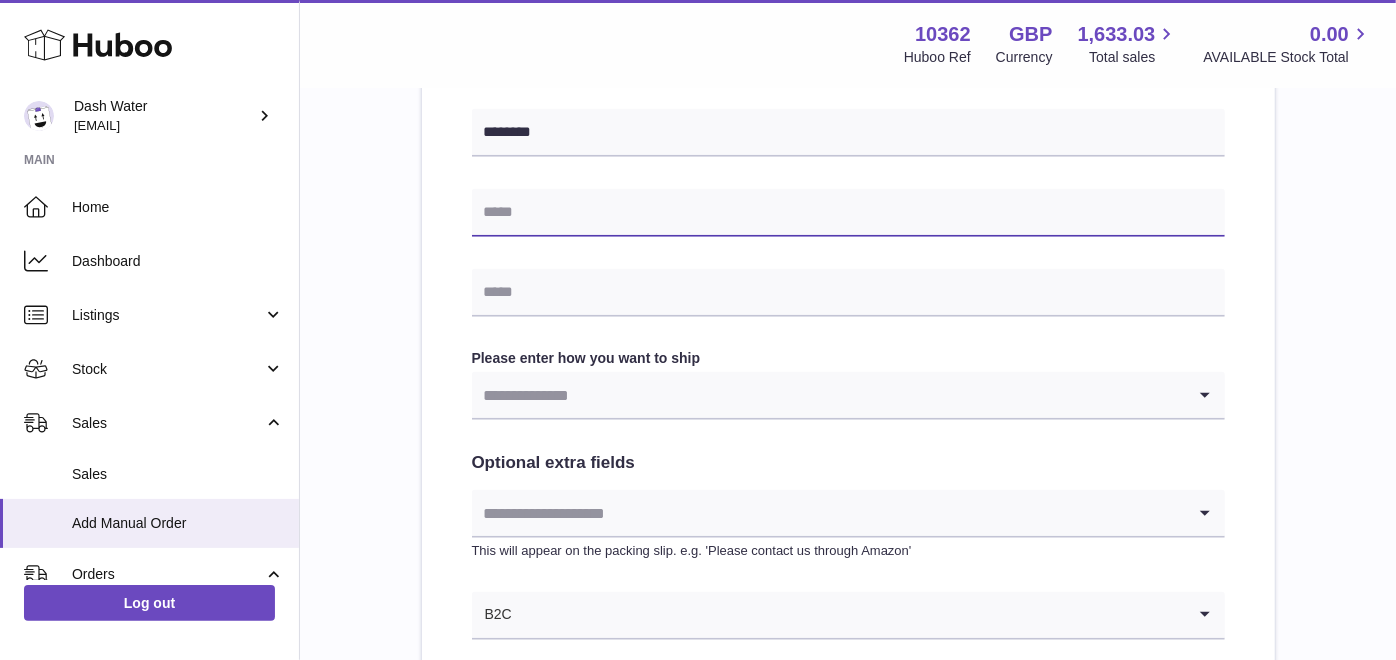 click at bounding box center (848, 213) 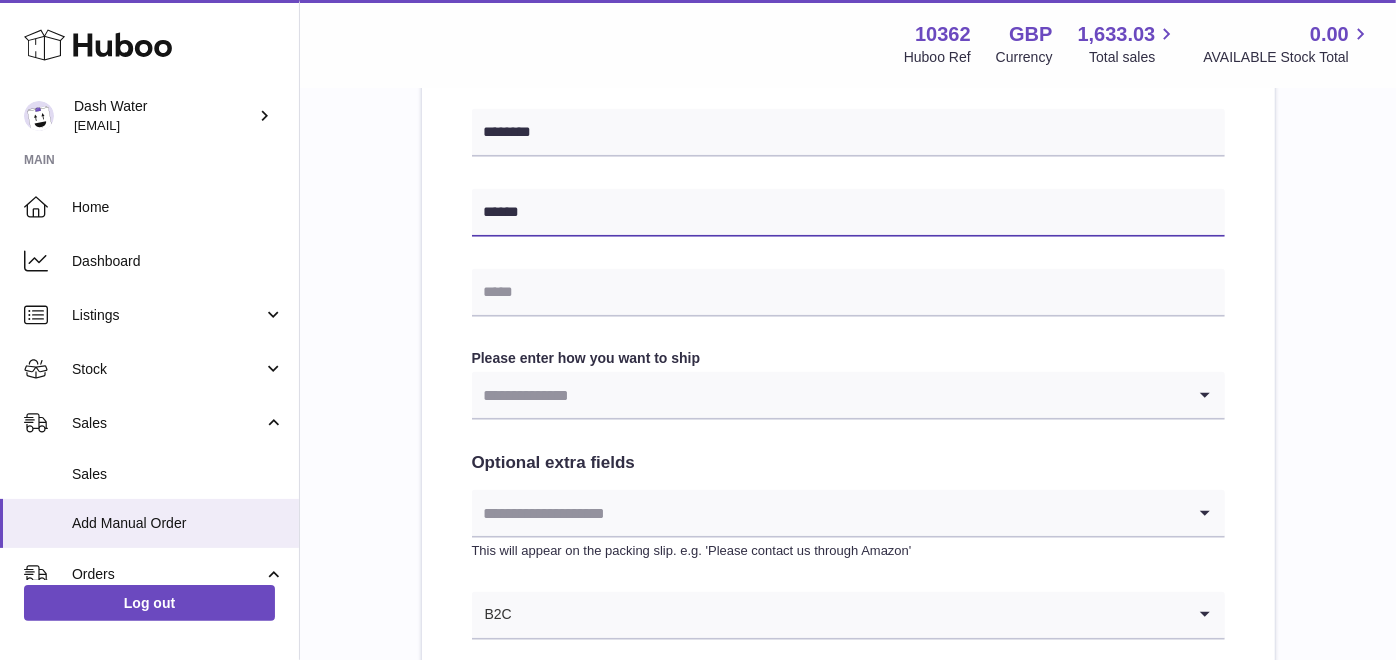type on "**********" 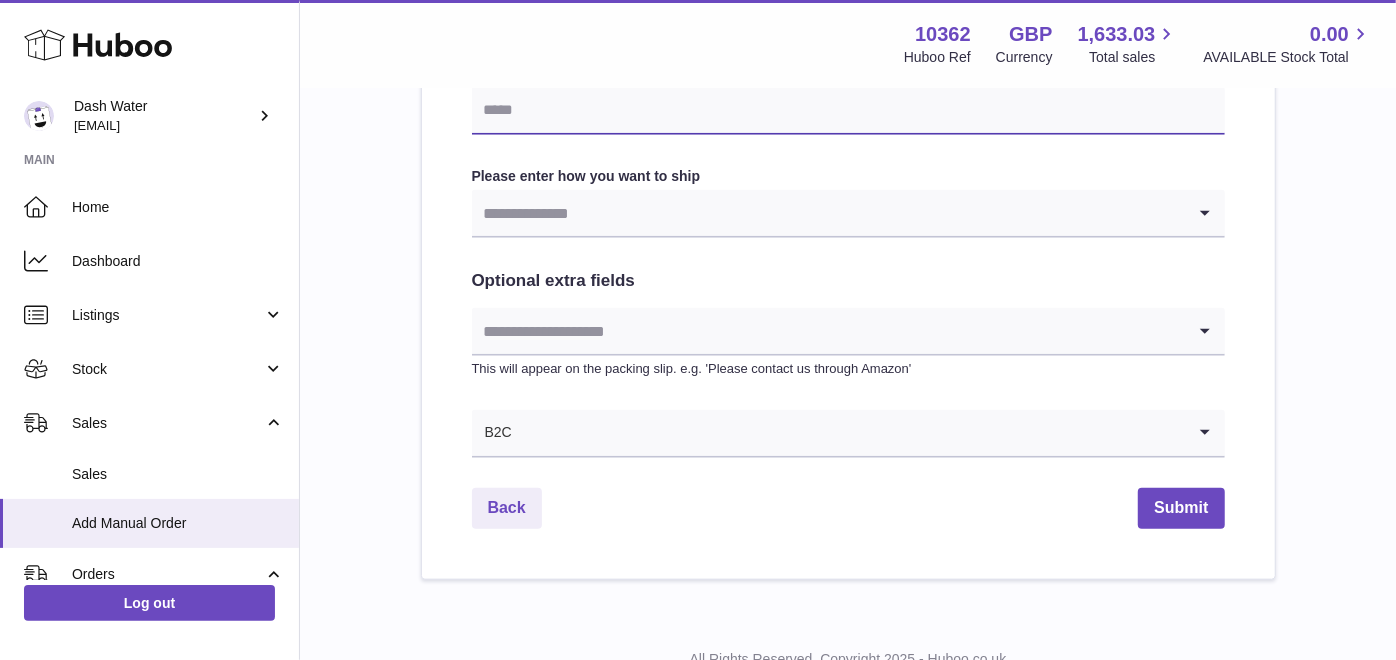 scroll, scrollTop: 1140, scrollLeft: 0, axis: vertical 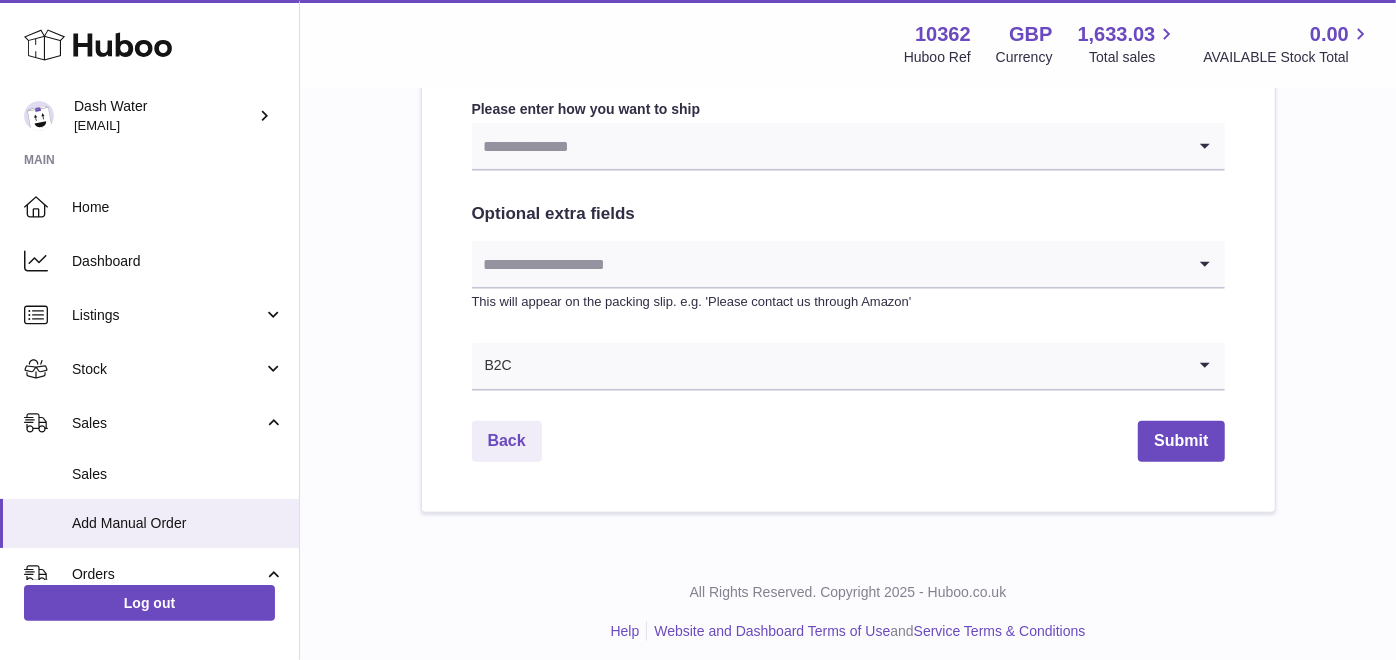 click at bounding box center [828, 146] 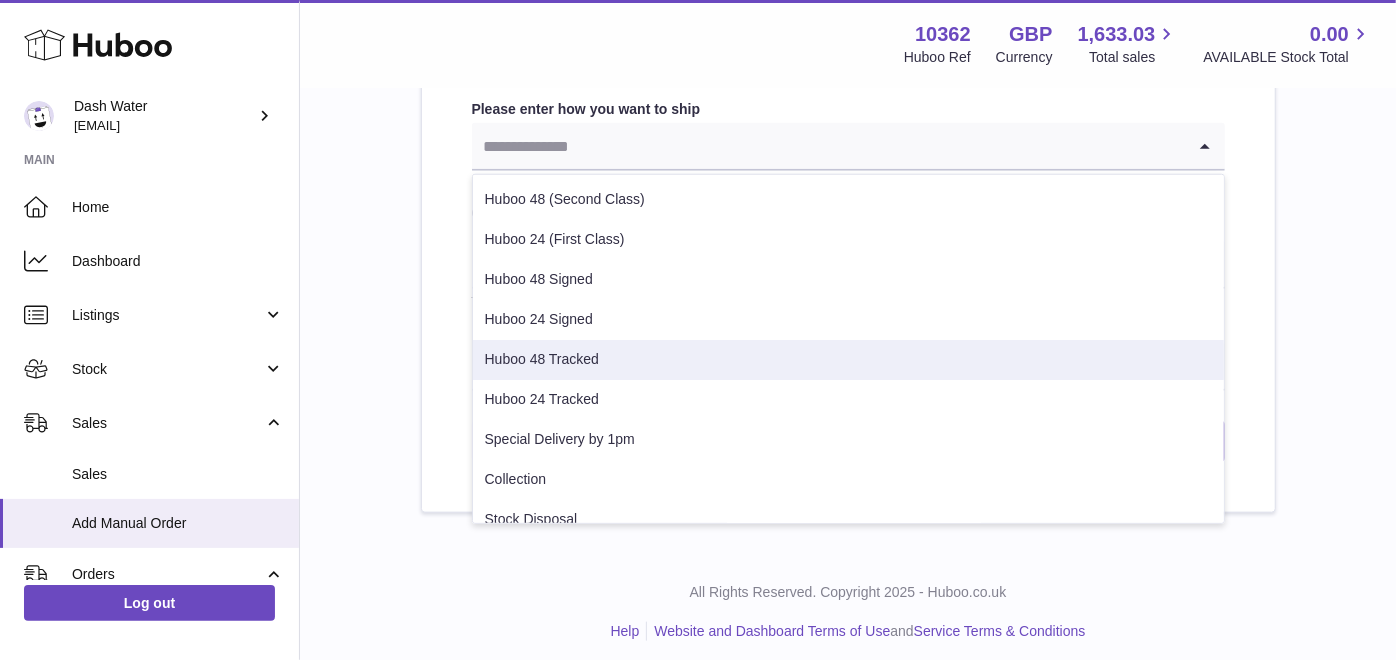 click on "Huboo 48 Tracked" at bounding box center [848, 360] 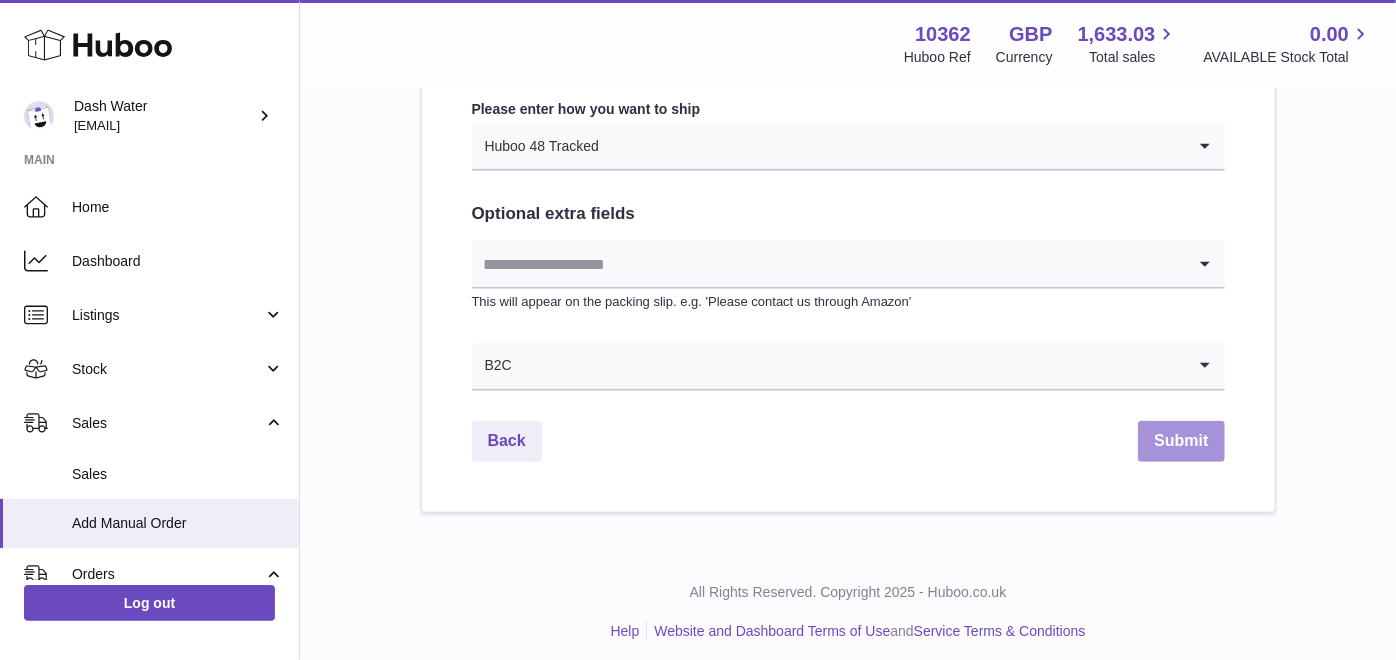 click on "Submit" at bounding box center (1181, 441) 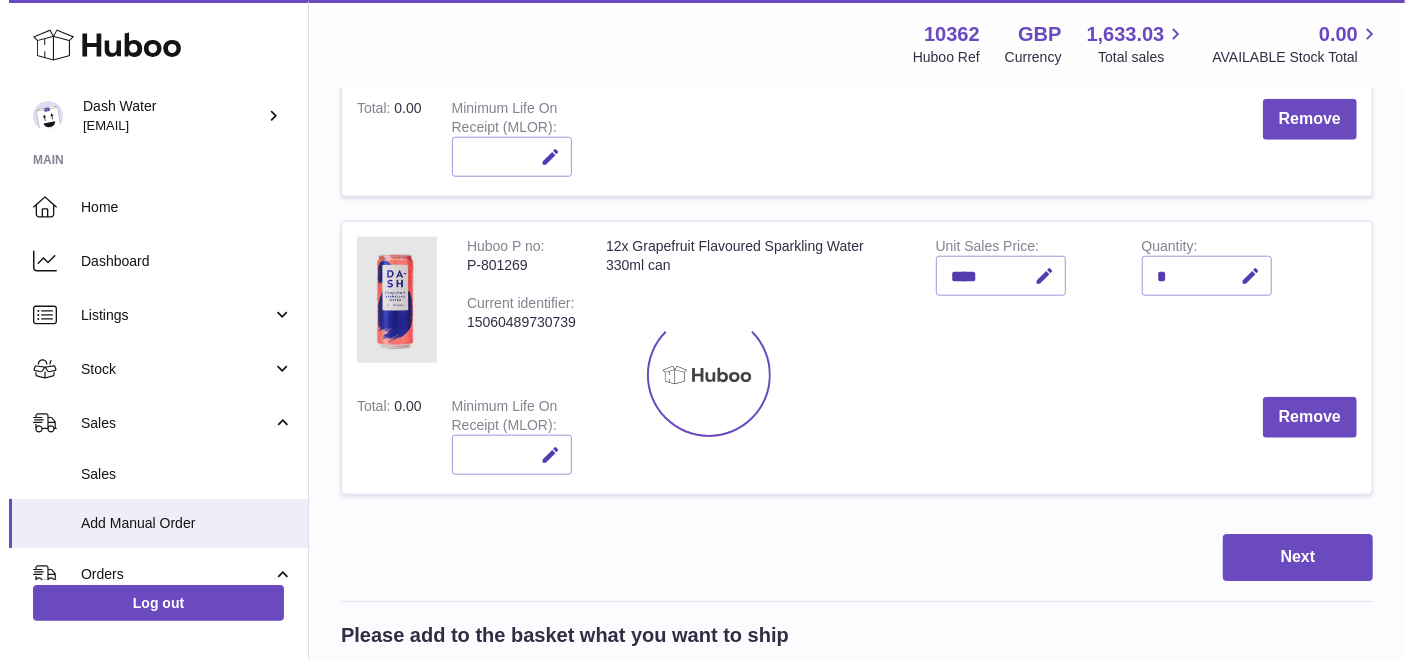 scroll, scrollTop: 0, scrollLeft: 0, axis: both 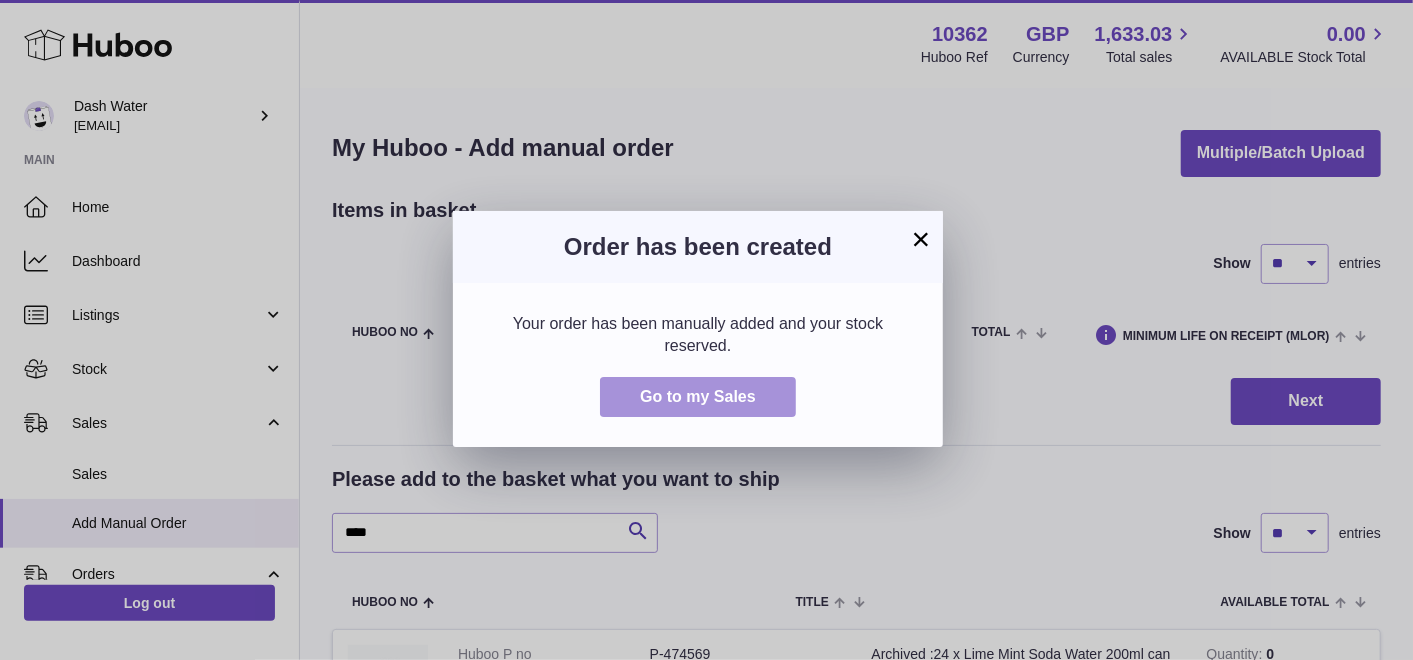 click on "Go to my Sales" at bounding box center [698, 397] 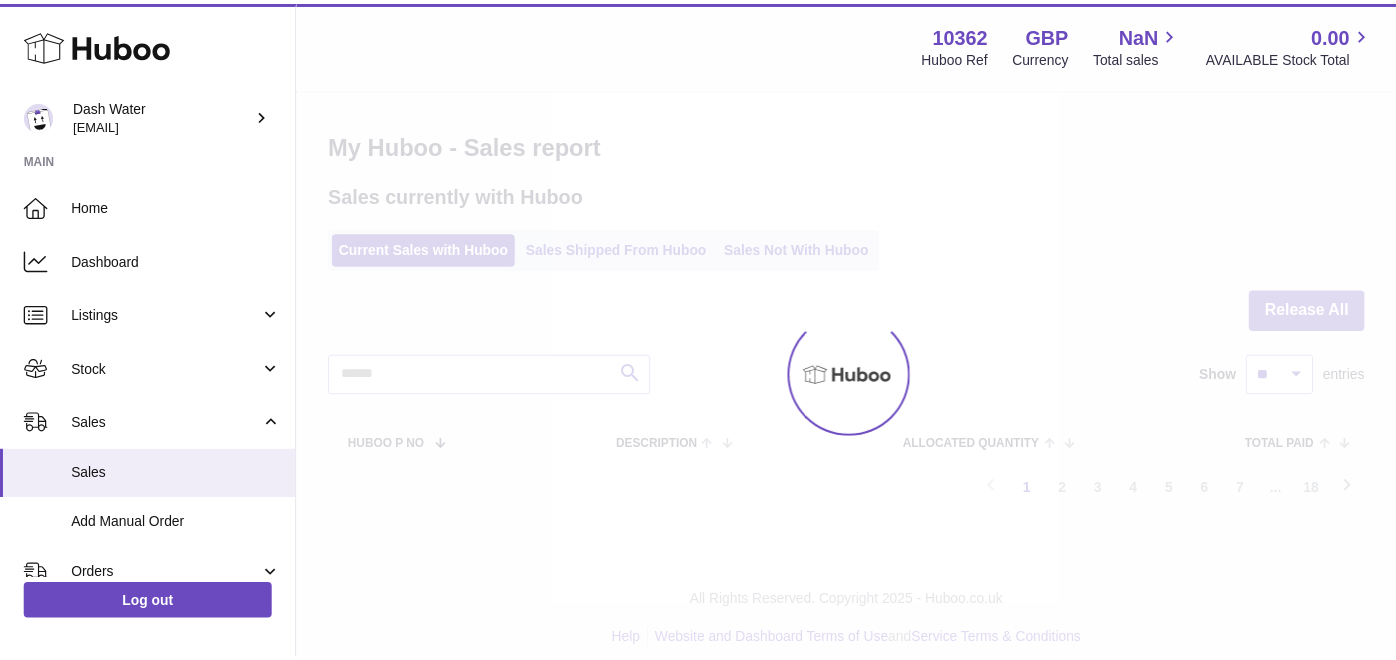 scroll, scrollTop: 0, scrollLeft: 0, axis: both 